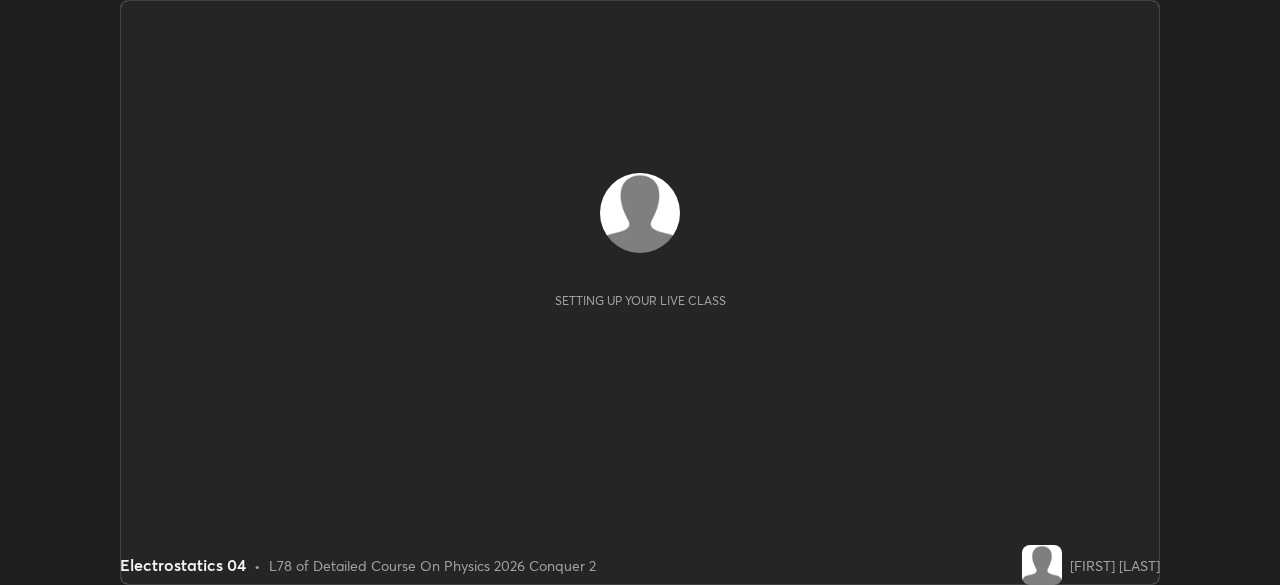 scroll, scrollTop: 0, scrollLeft: 0, axis: both 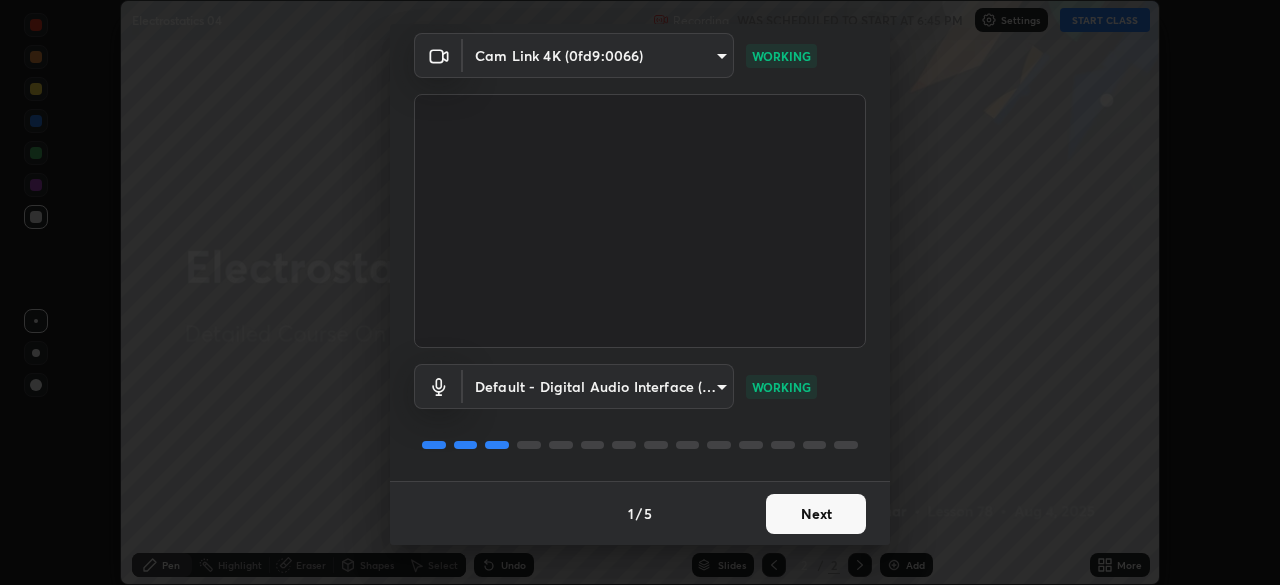 click on "Next" at bounding box center [816, 514] 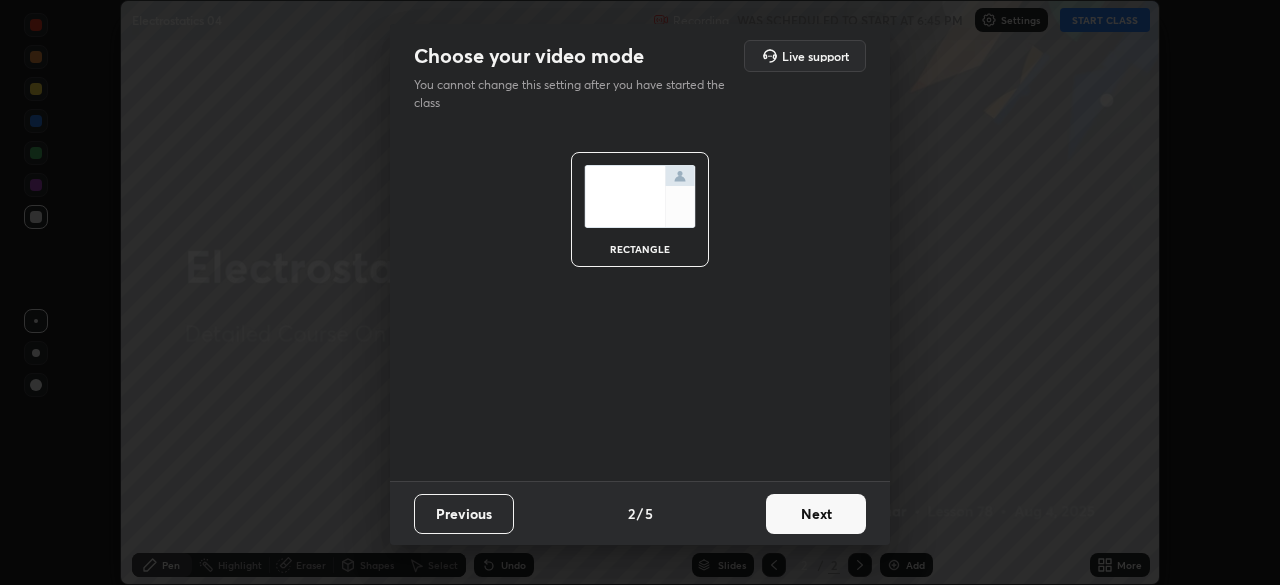 scroll, scrollTop: 0, scrollLeft: 0, axis: both 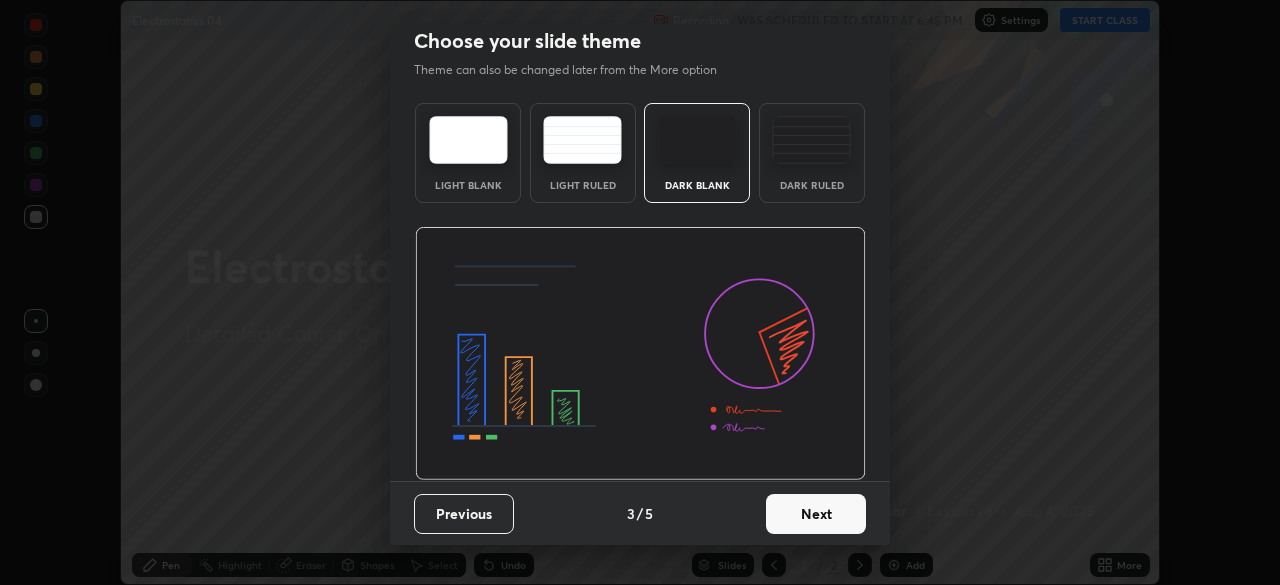 click on "Next" at bounding box center [816, 514] 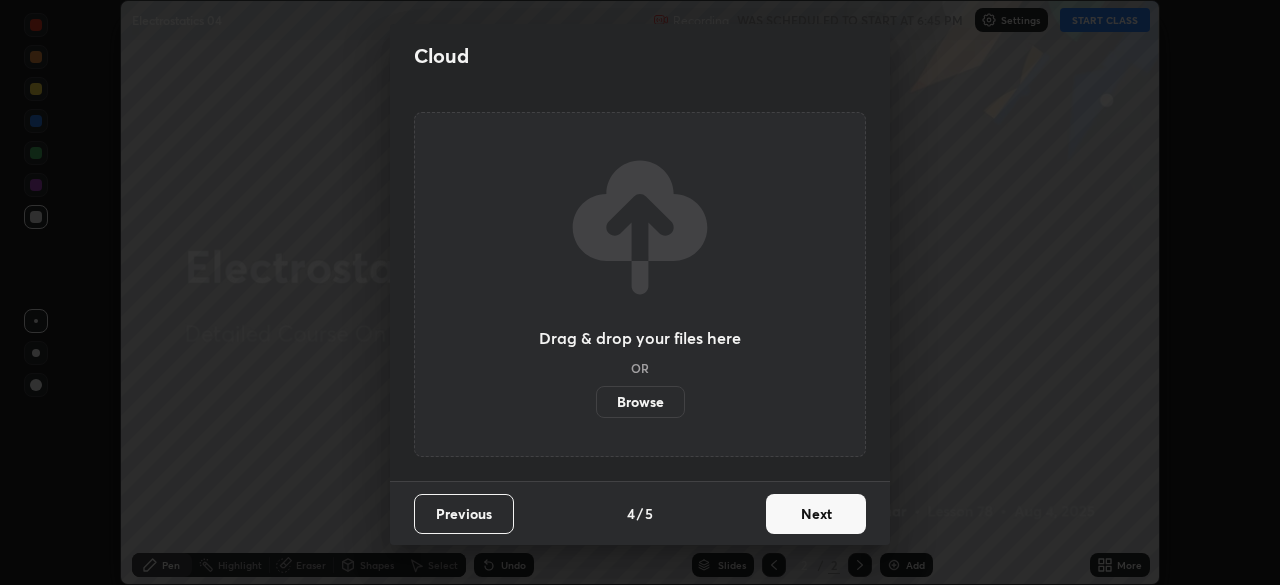 click on "Next" at bounding box center [816, 514] 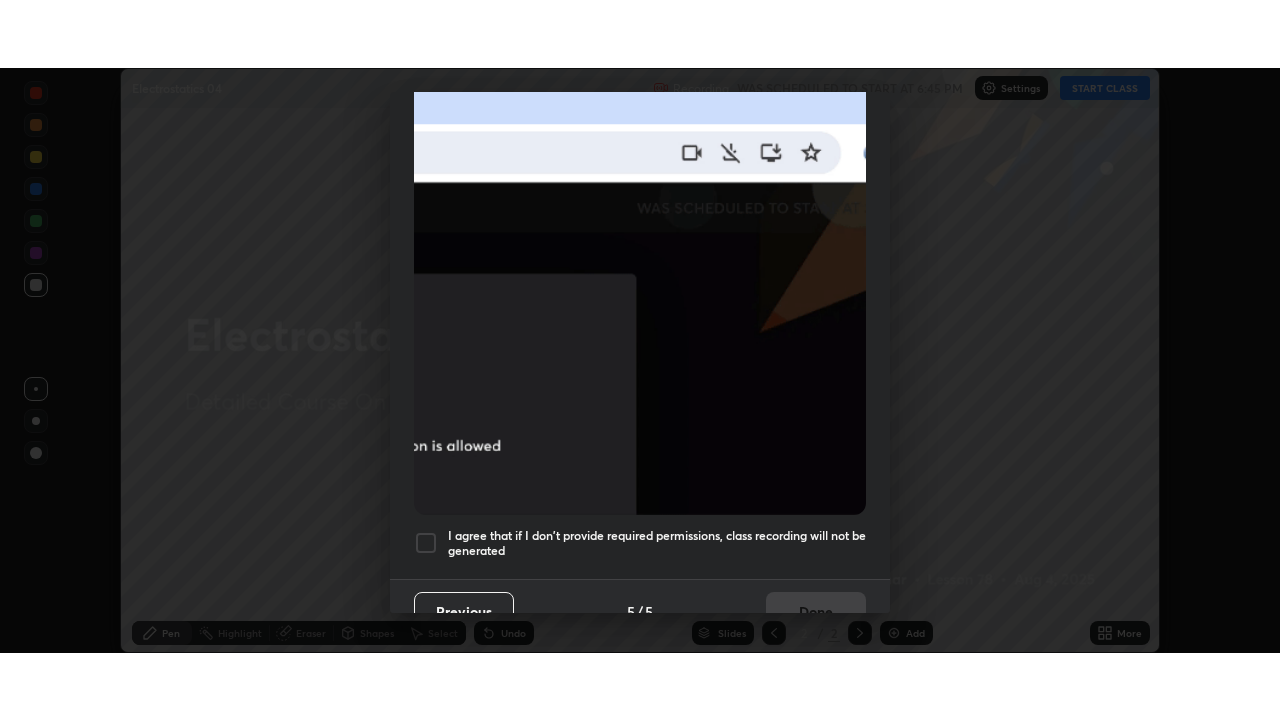 scroll, scrollTop: 479, scrollLeft: 0, axis: vertical 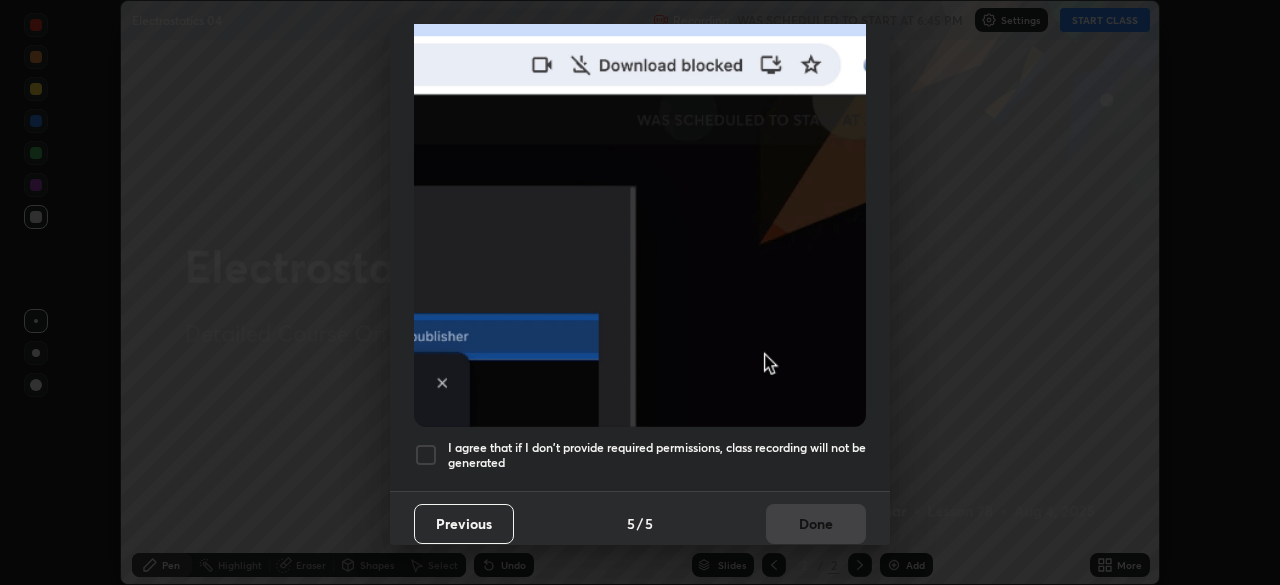 click at bounding box center [426, 455] 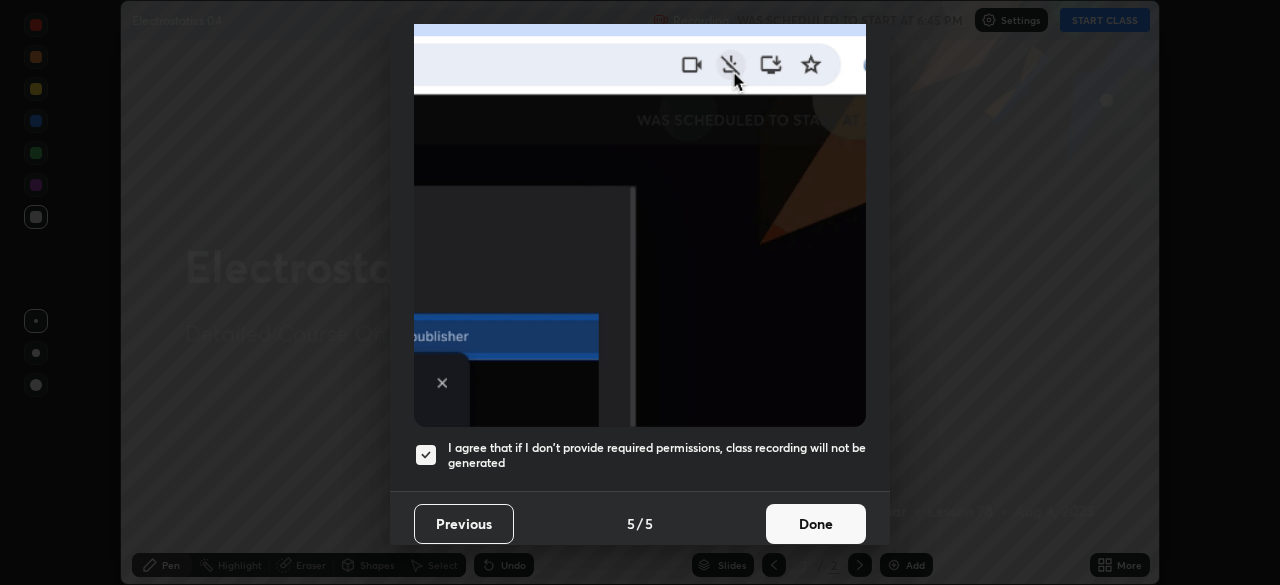 click on "Done" at bounding box center [816, 524] 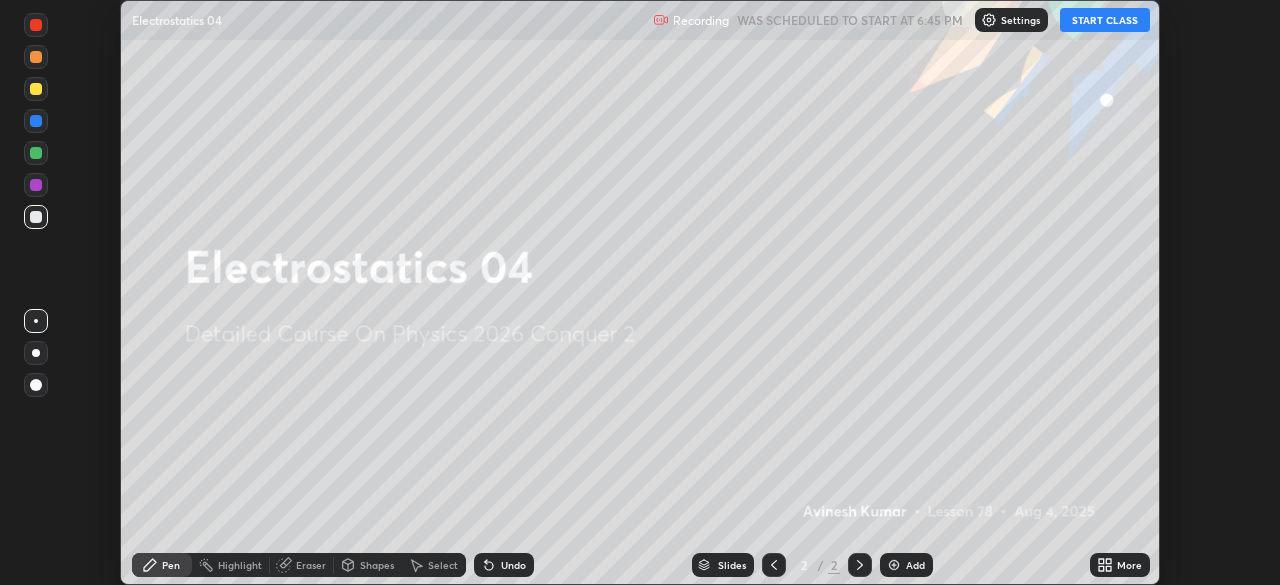 click on "START CLASS" at bounding box center (1105, 20) 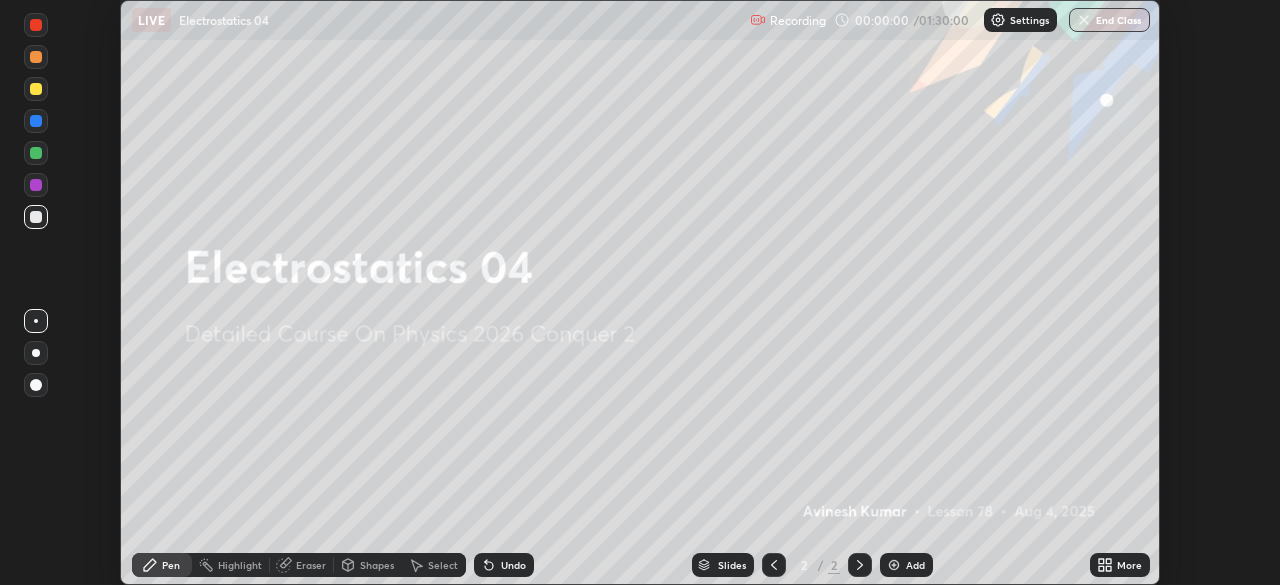 click at bounding box center [894, 565] 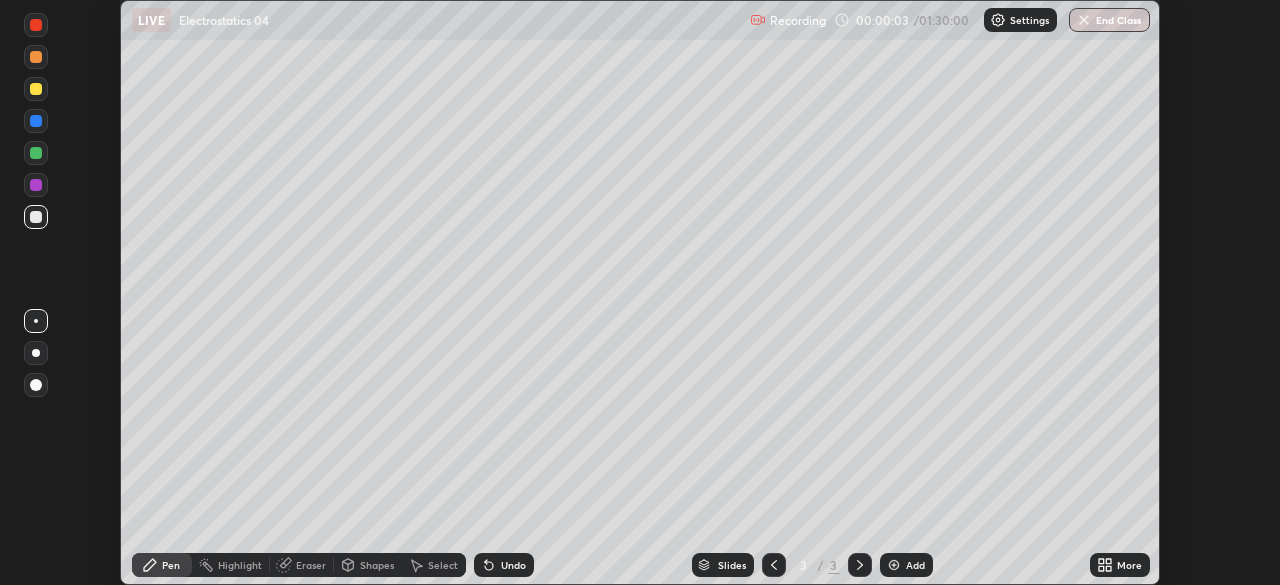 click at bounding box center [774, 565] 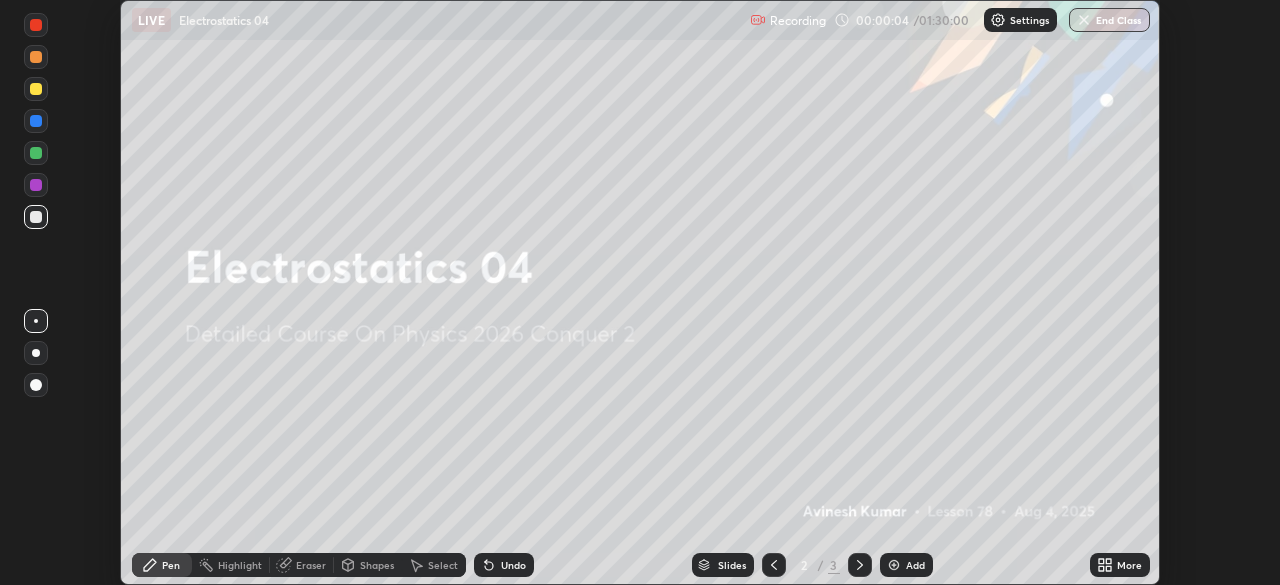 click 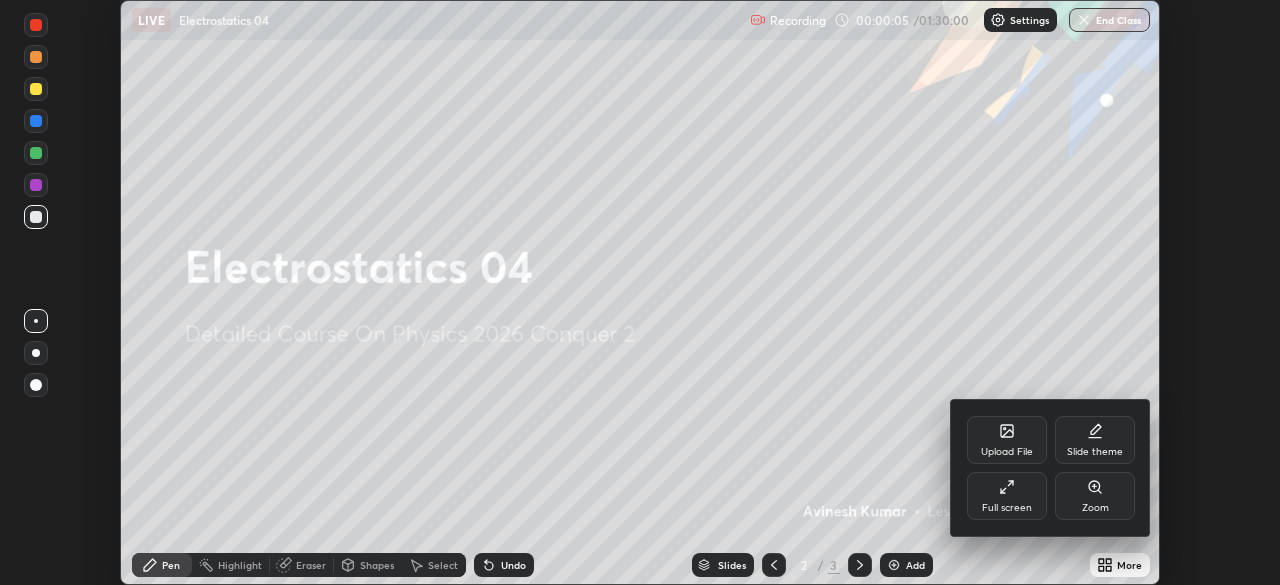 click 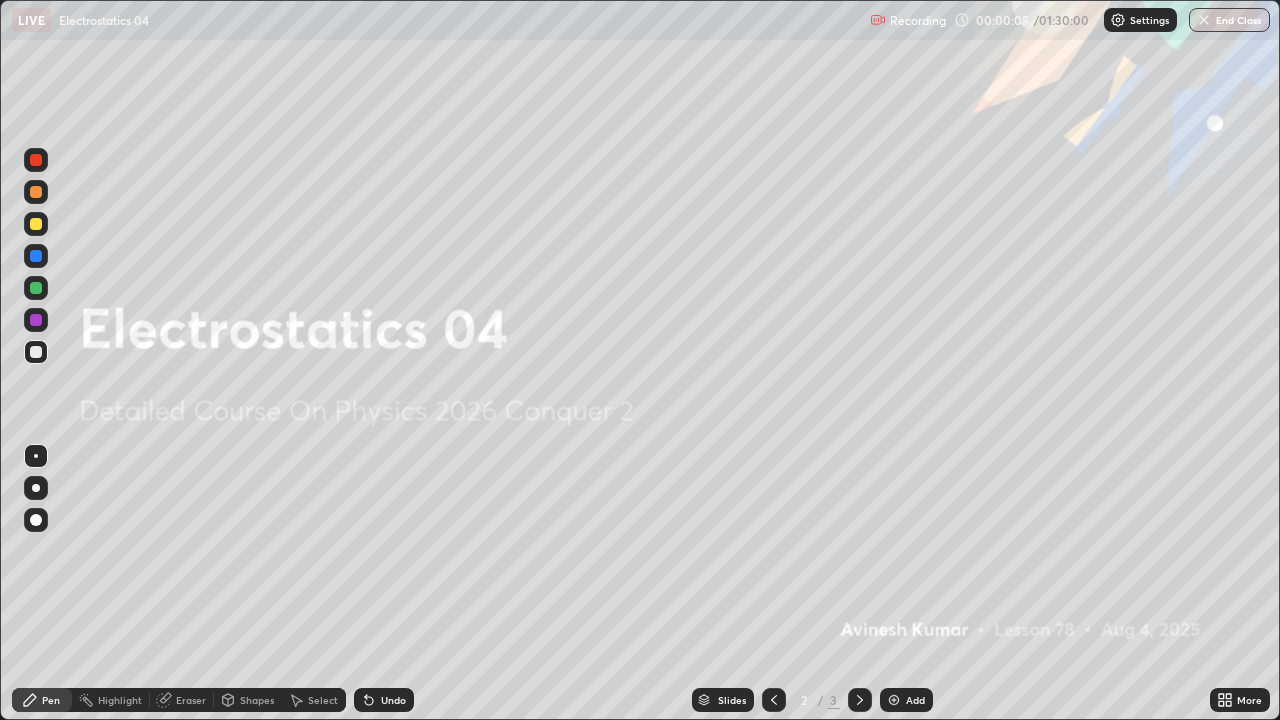 scroll, scrollTop: 99280, scrollLeft: 98720, axis: both 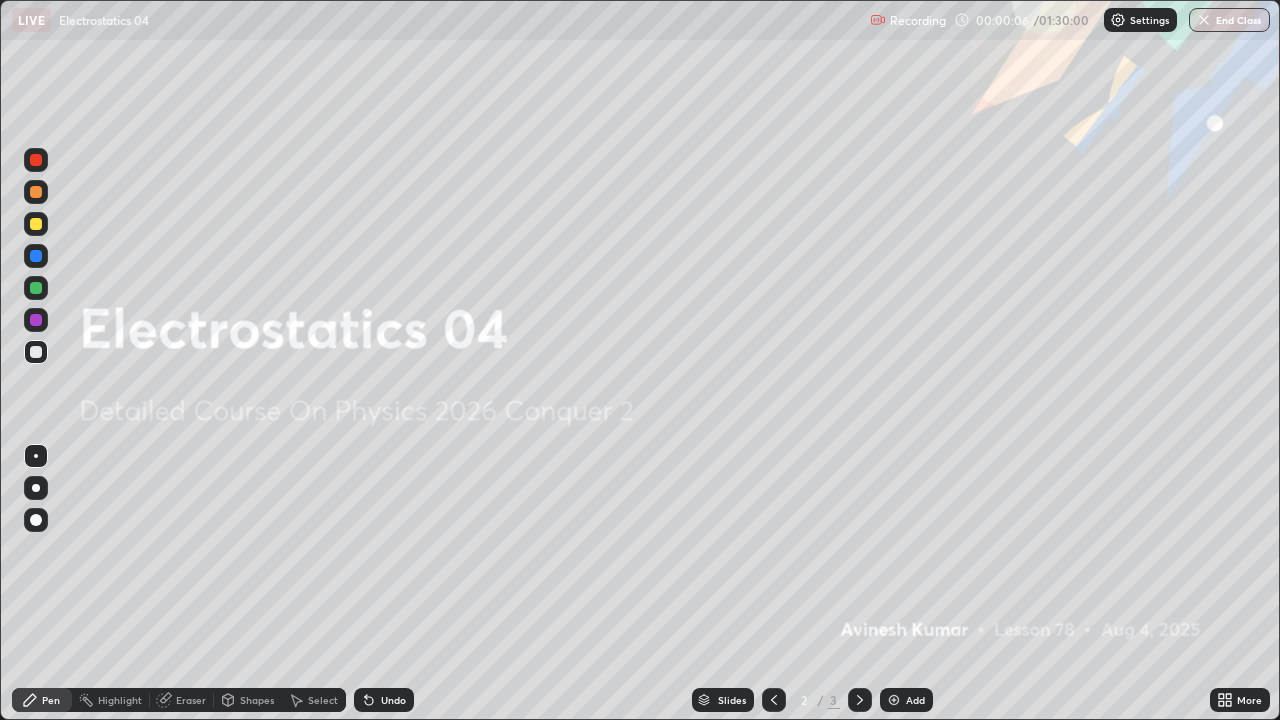 click 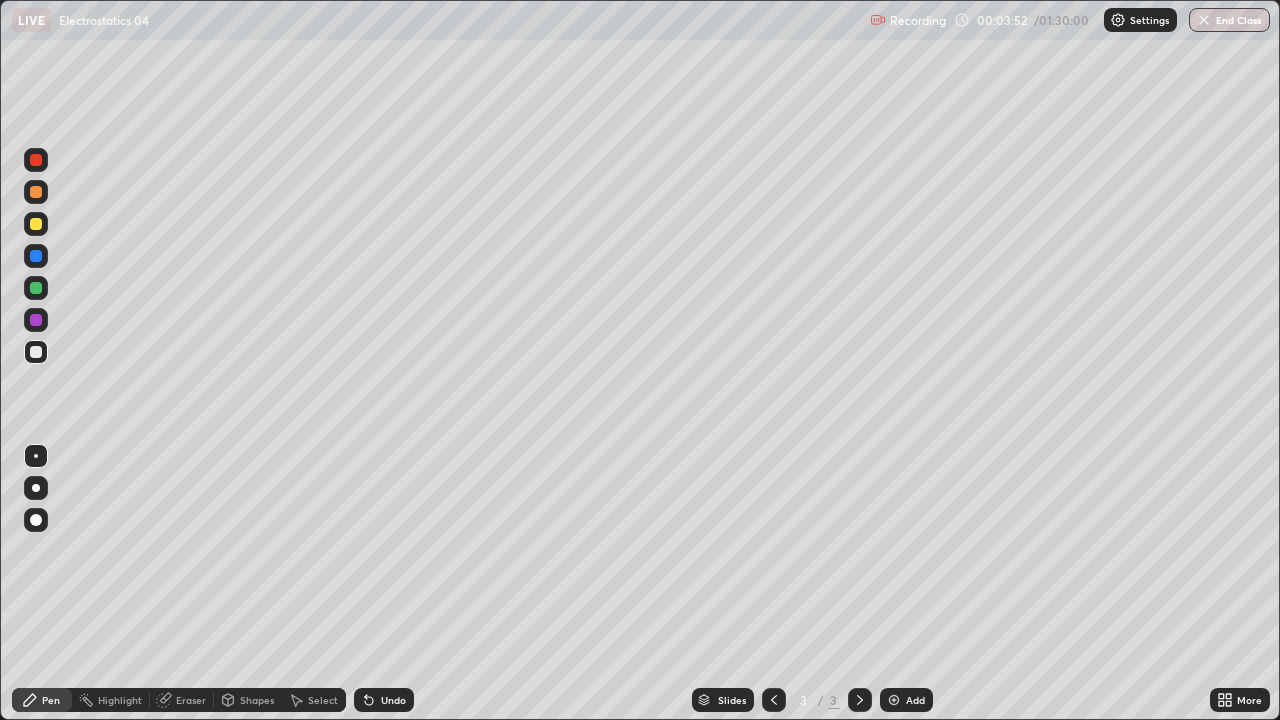 click at bounding box center (36, 192) 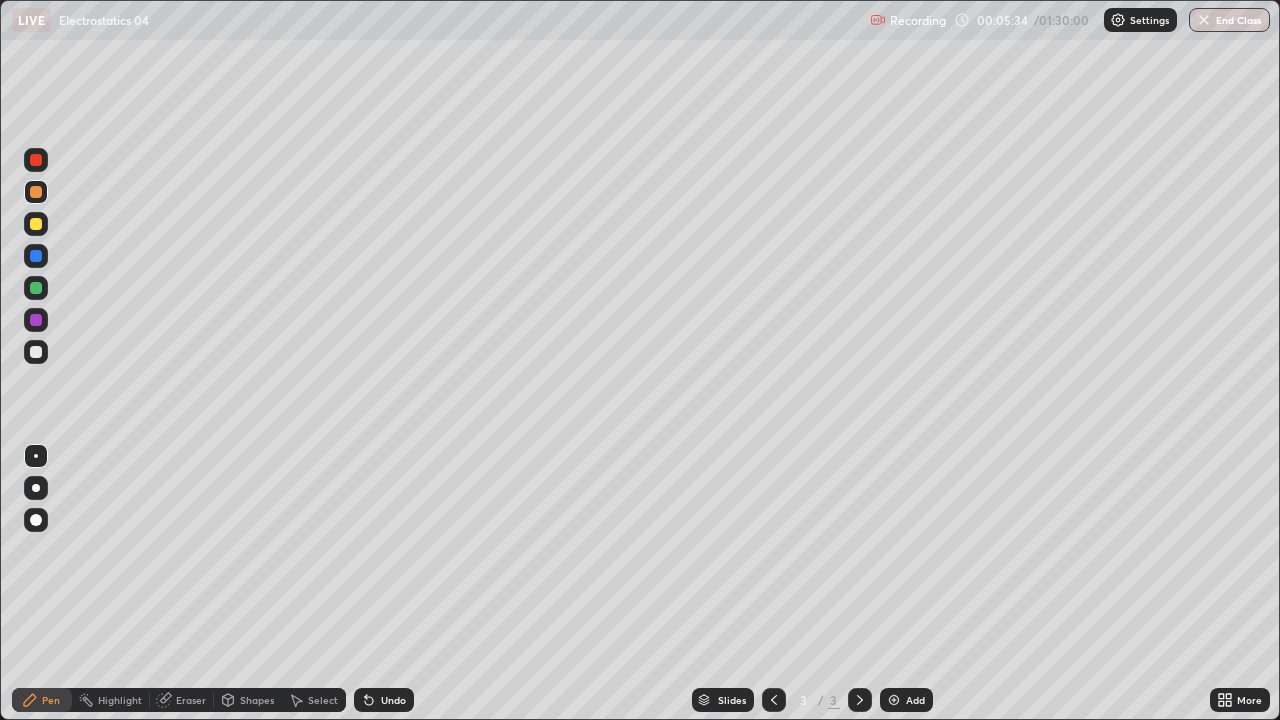 click at bounding box center [36, 224] 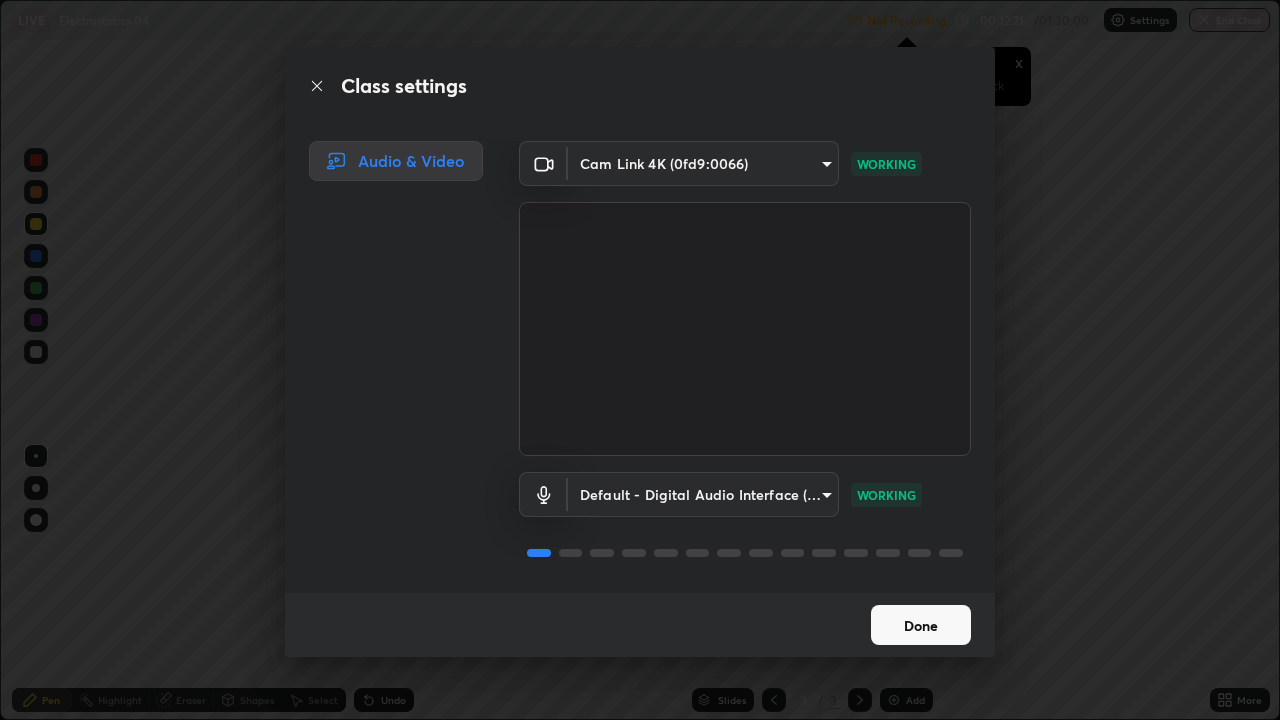 click on "Done" at bounding box center (921, 625) 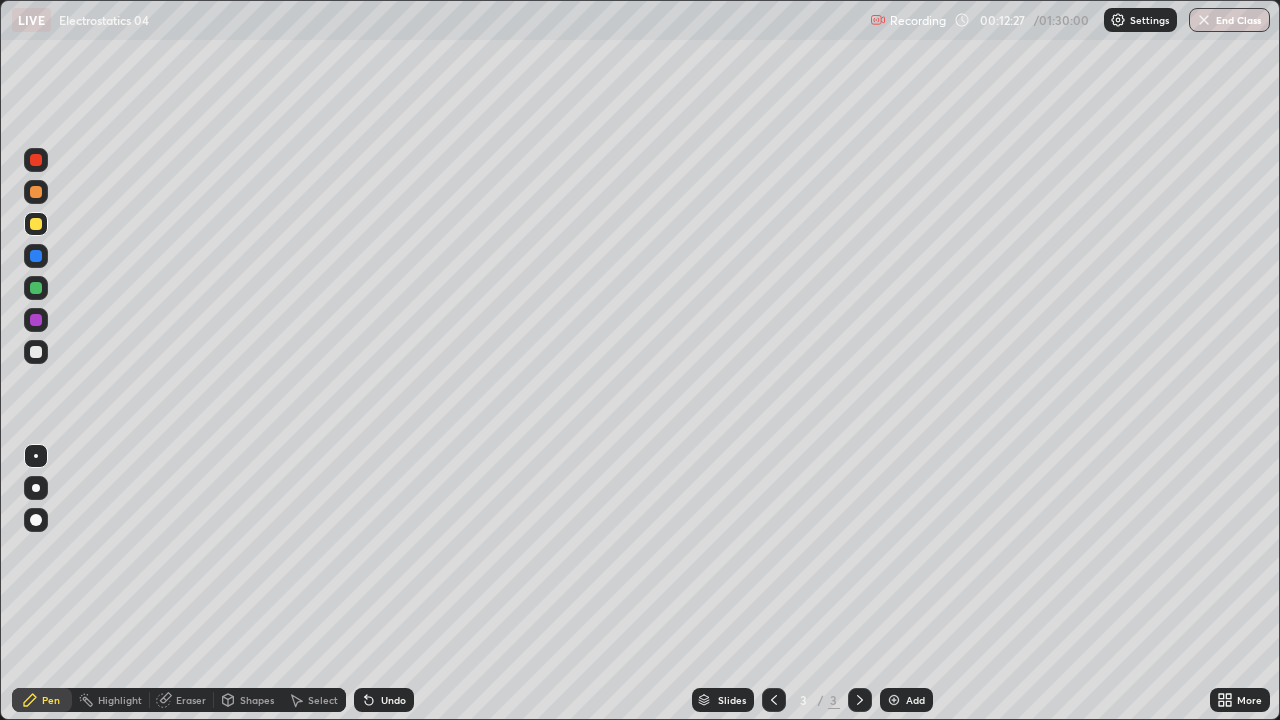 click at bounding box center [894, 700] 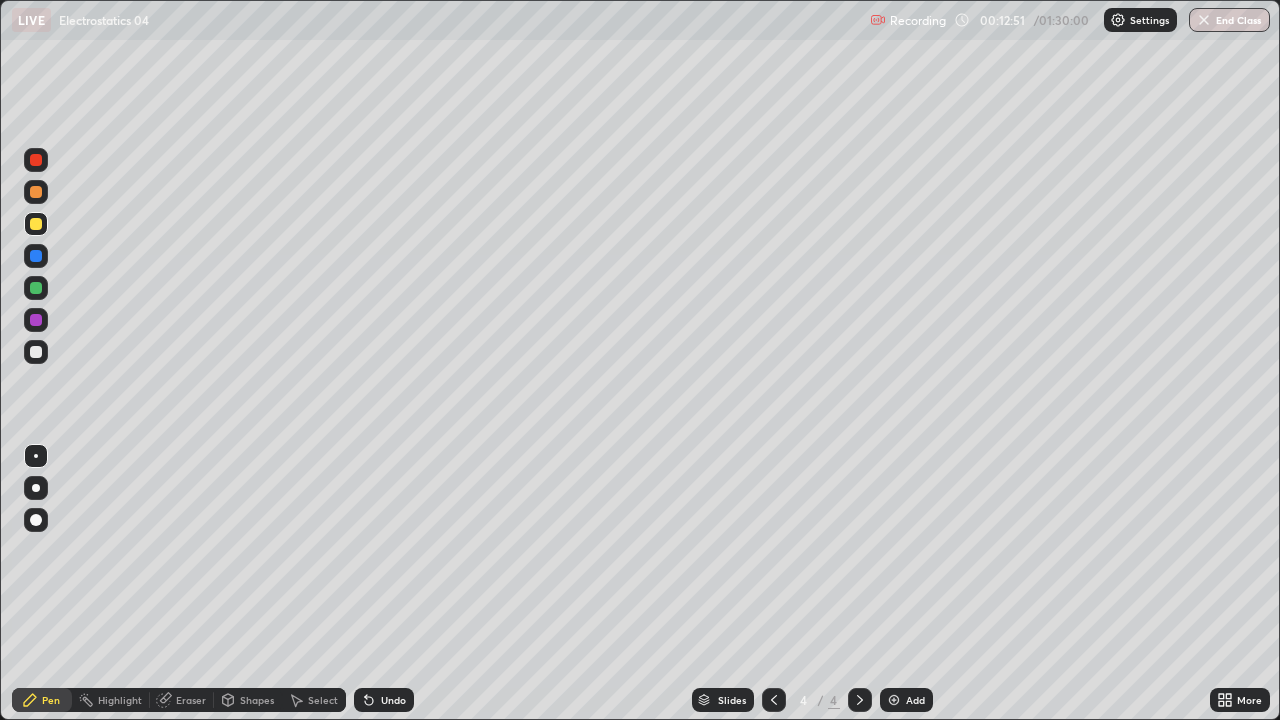 click at bounding box center [36, 192] 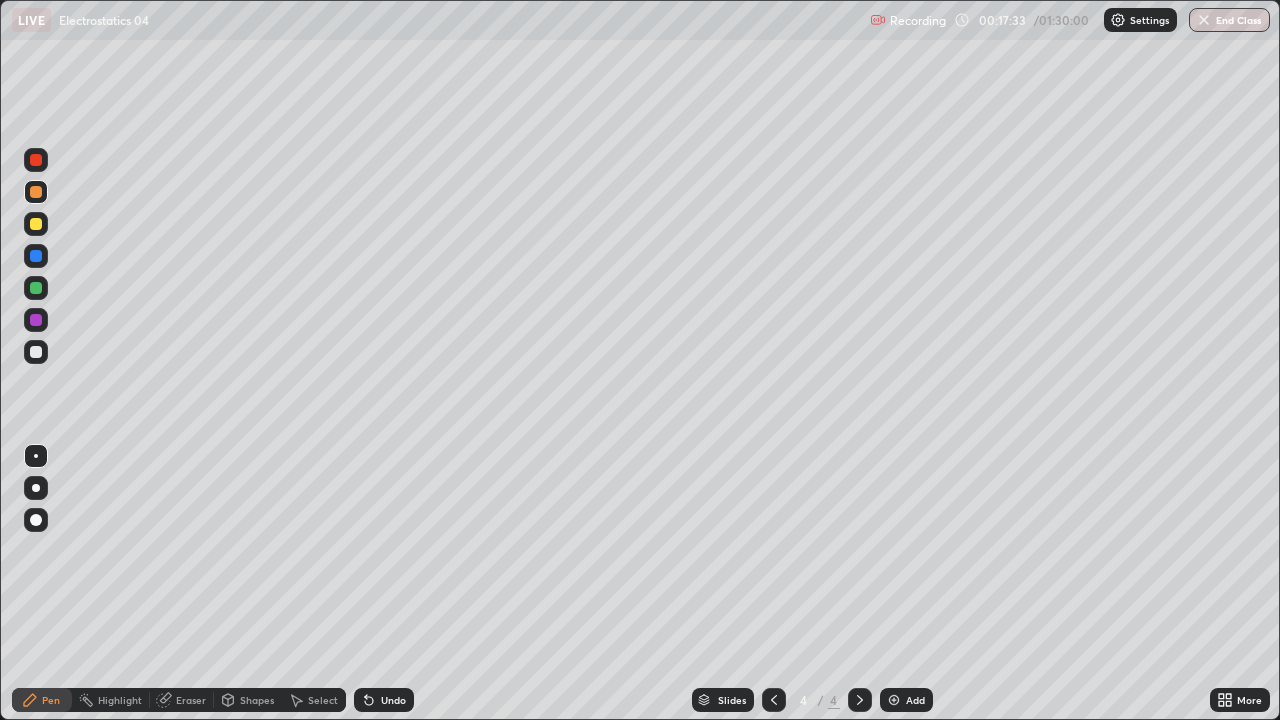 click at bounding box center (36, 352) 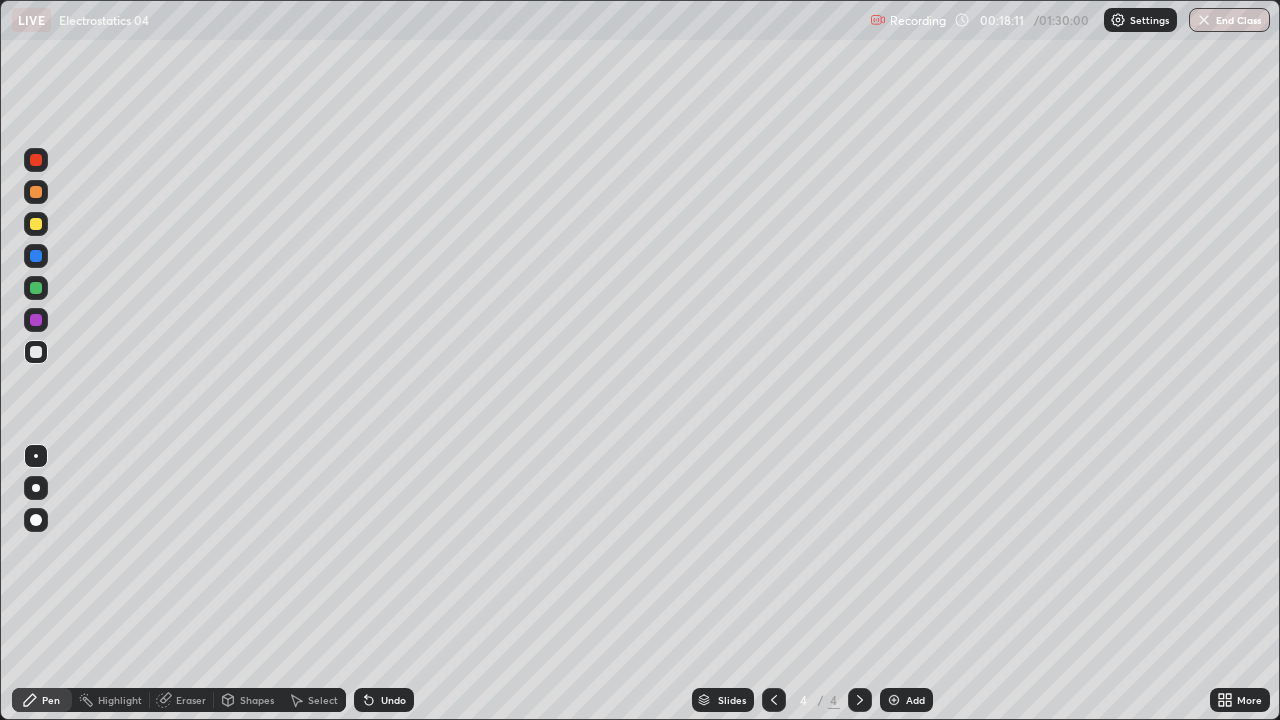 click at bounding box center [36, 320] 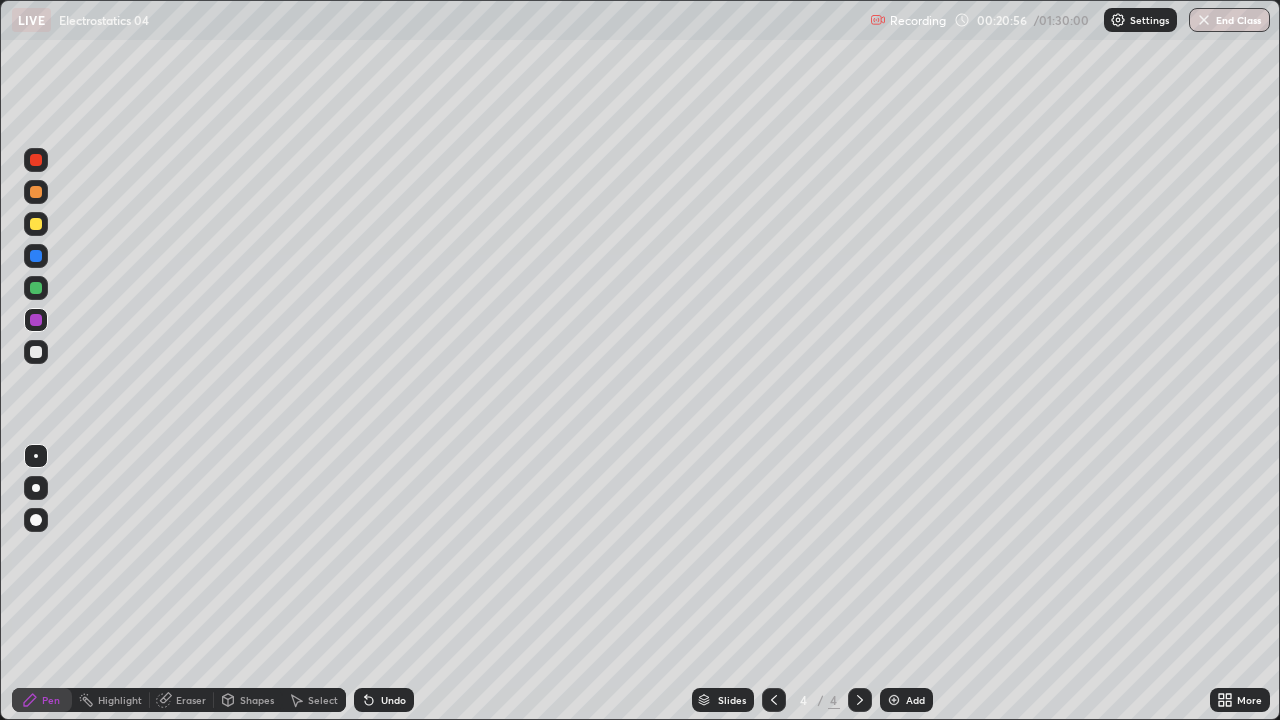 click at bounding box center [894, 700] 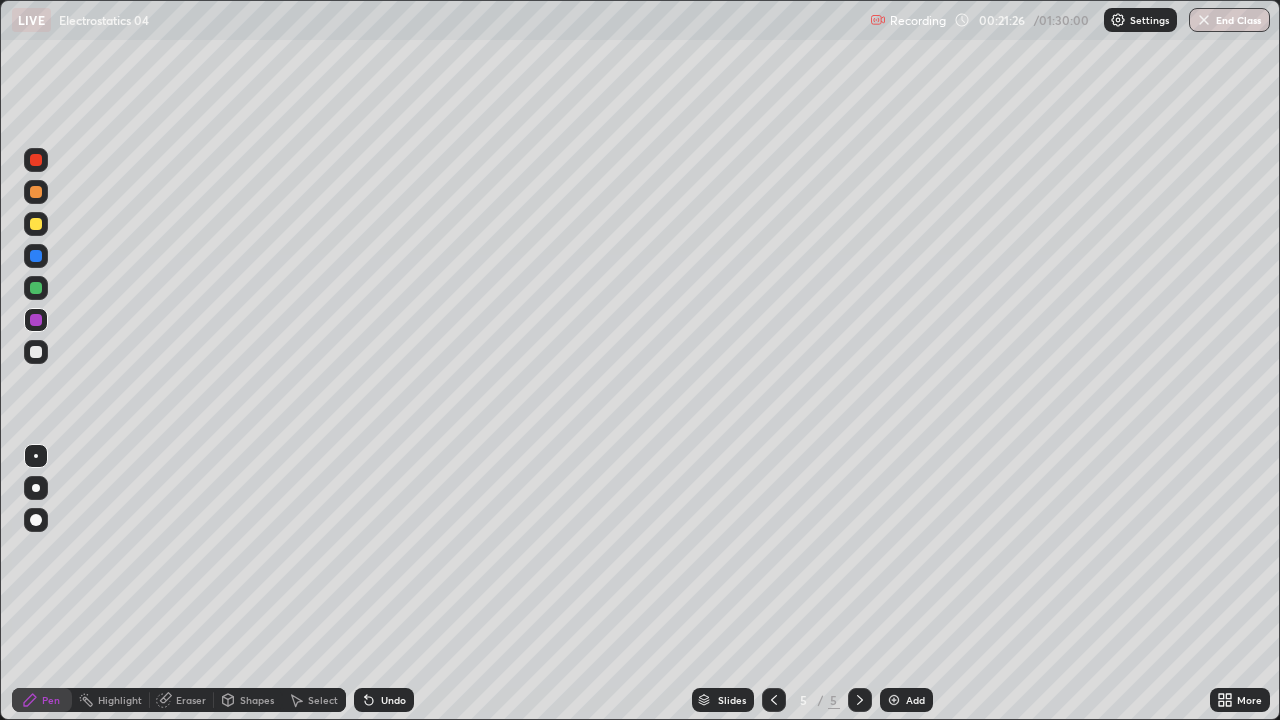 click at bounding box center (36, 352) 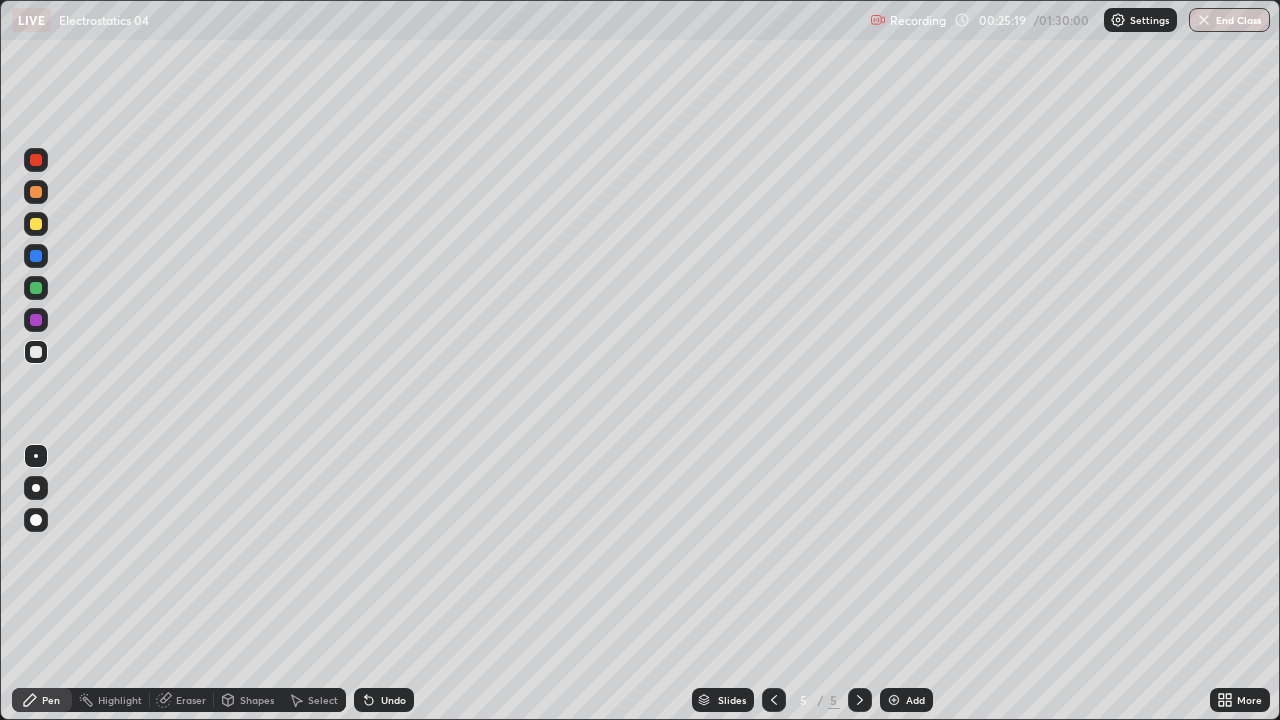 click on "Eraser" at bounding box center (191, 700) 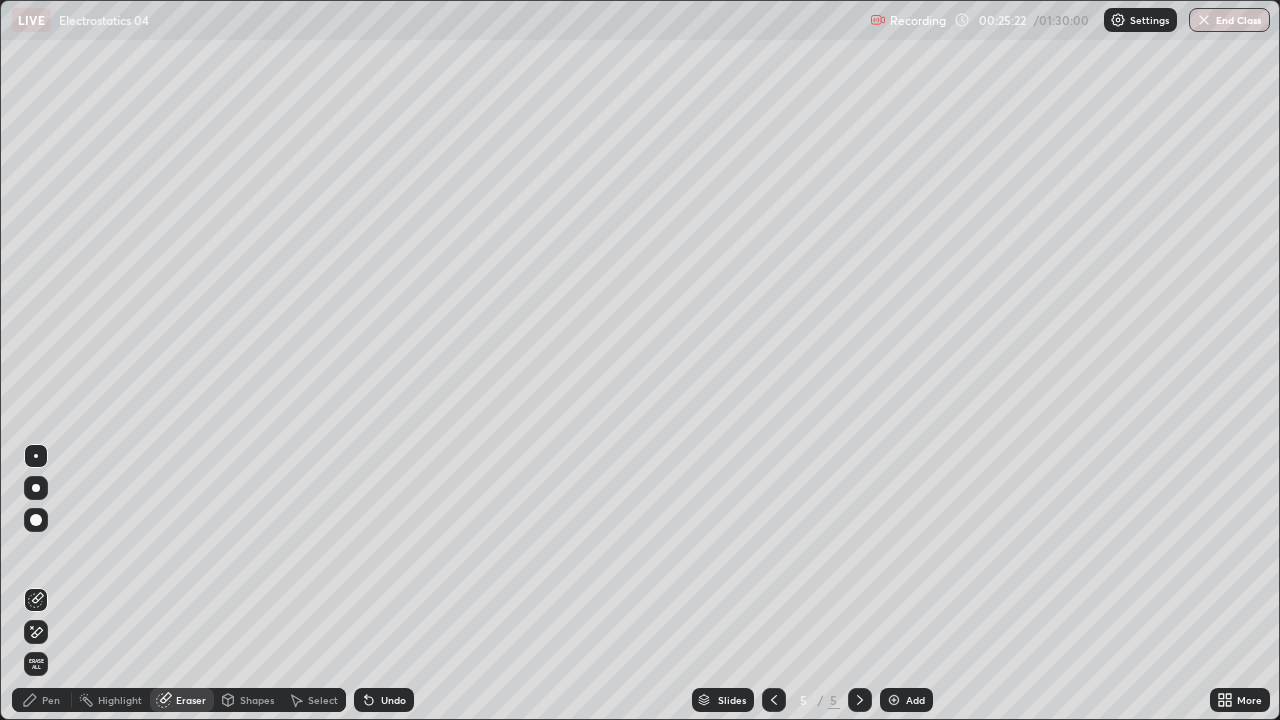 click on "Pen" at bounding box center (51, 700) 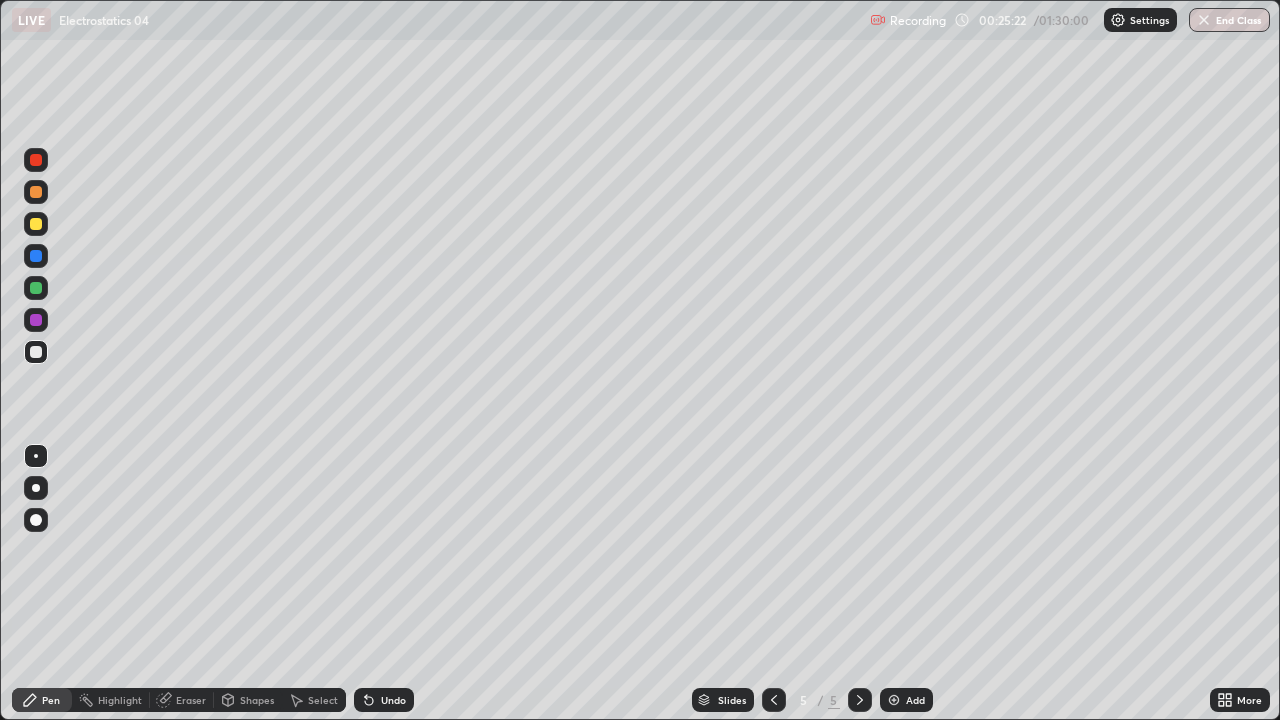 click on "Pen" at bounding box center (51, 700) 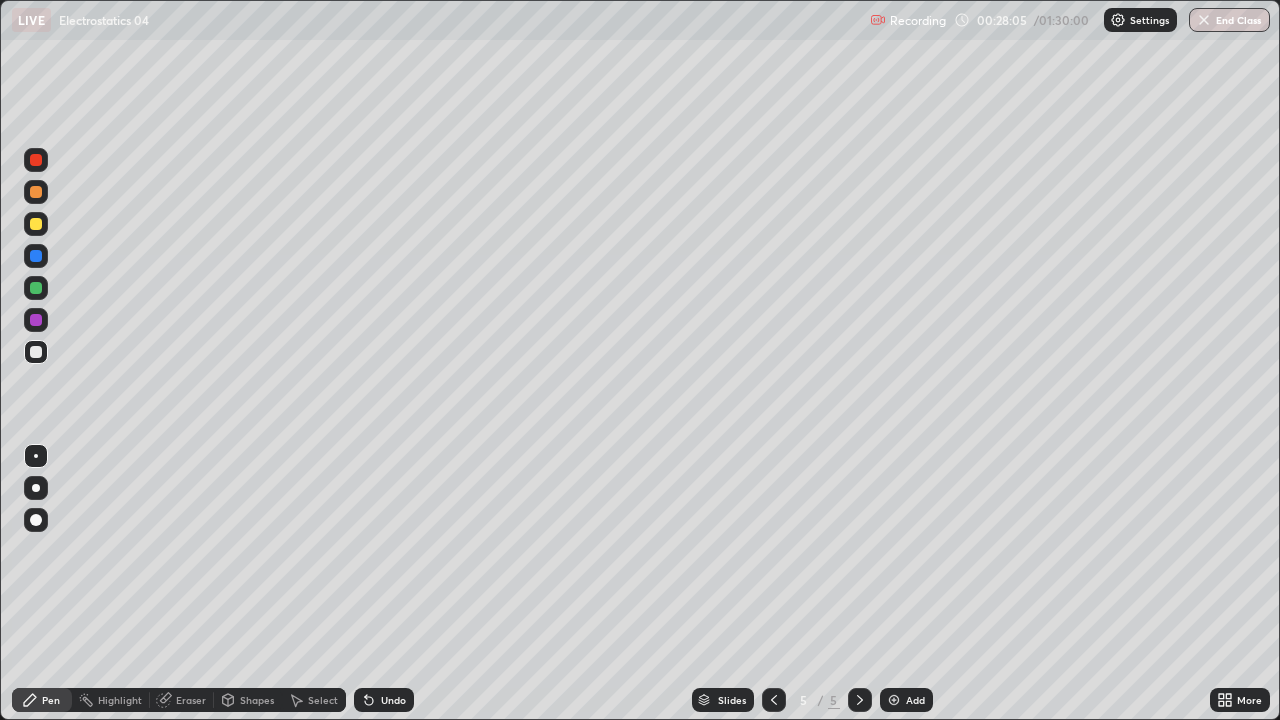 click at bounding box center [36, 256] 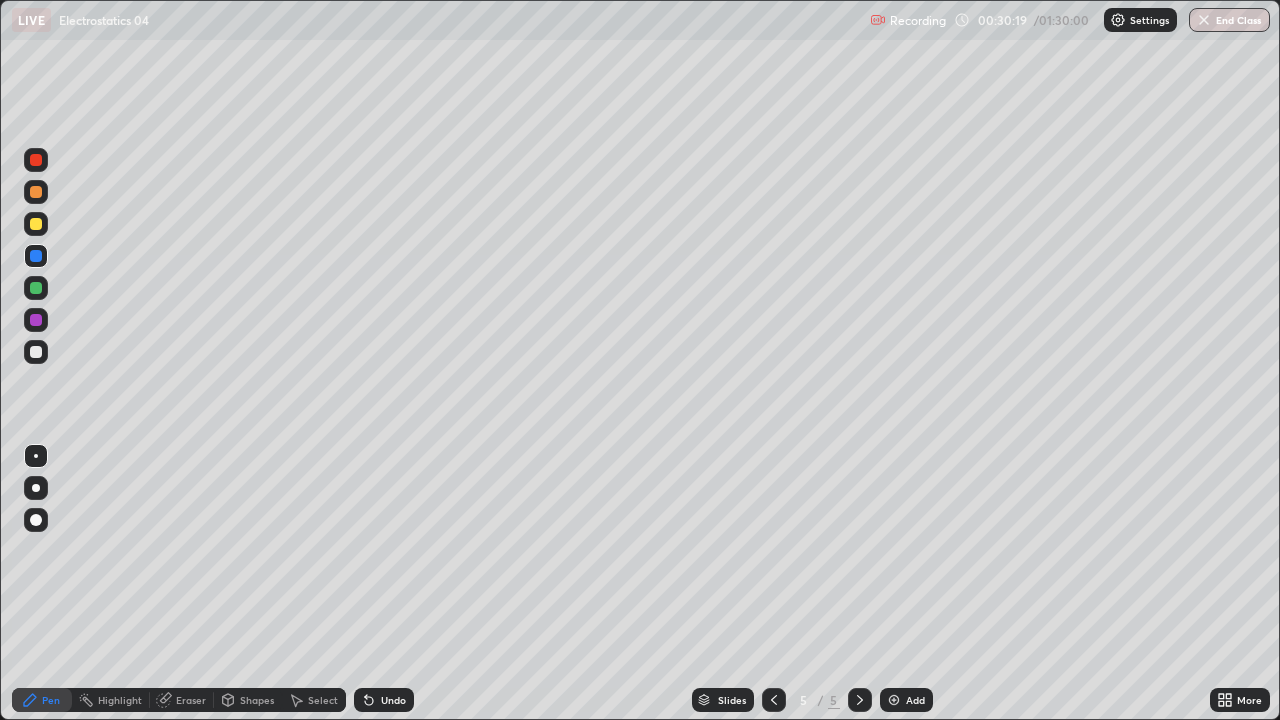 click at bounding box center (36, 352) 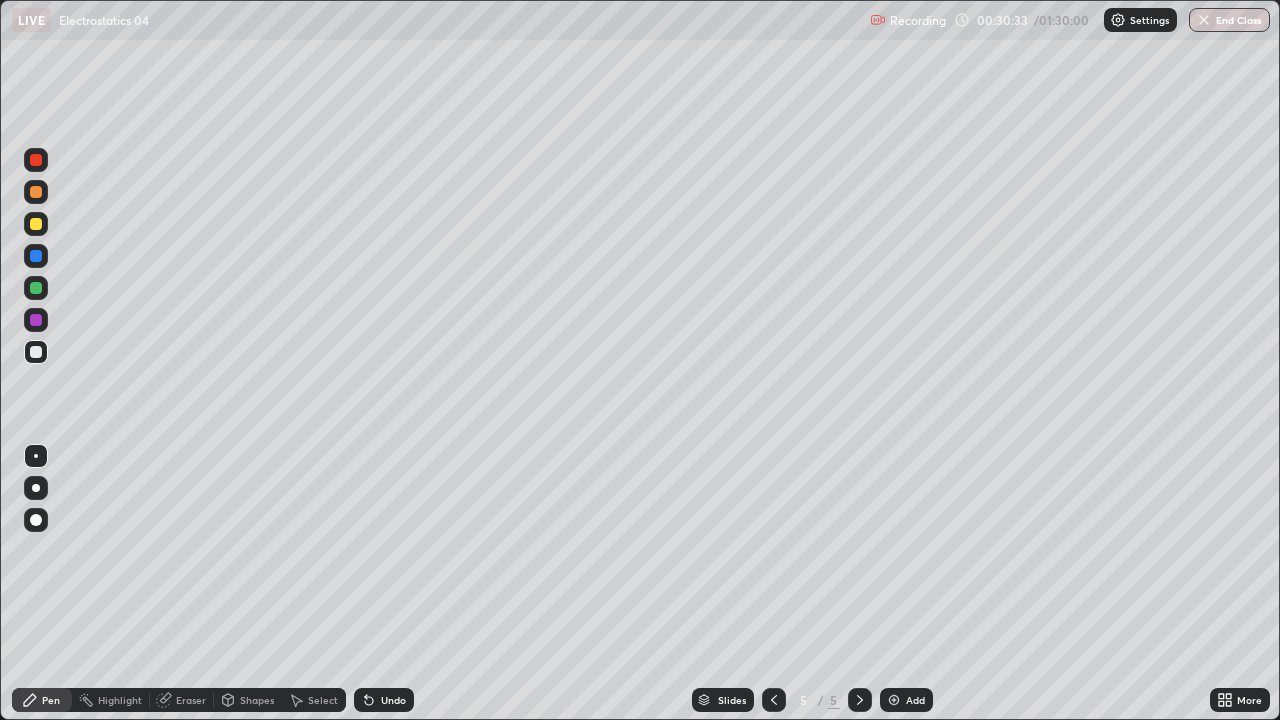click at bounding box center (894, 700) 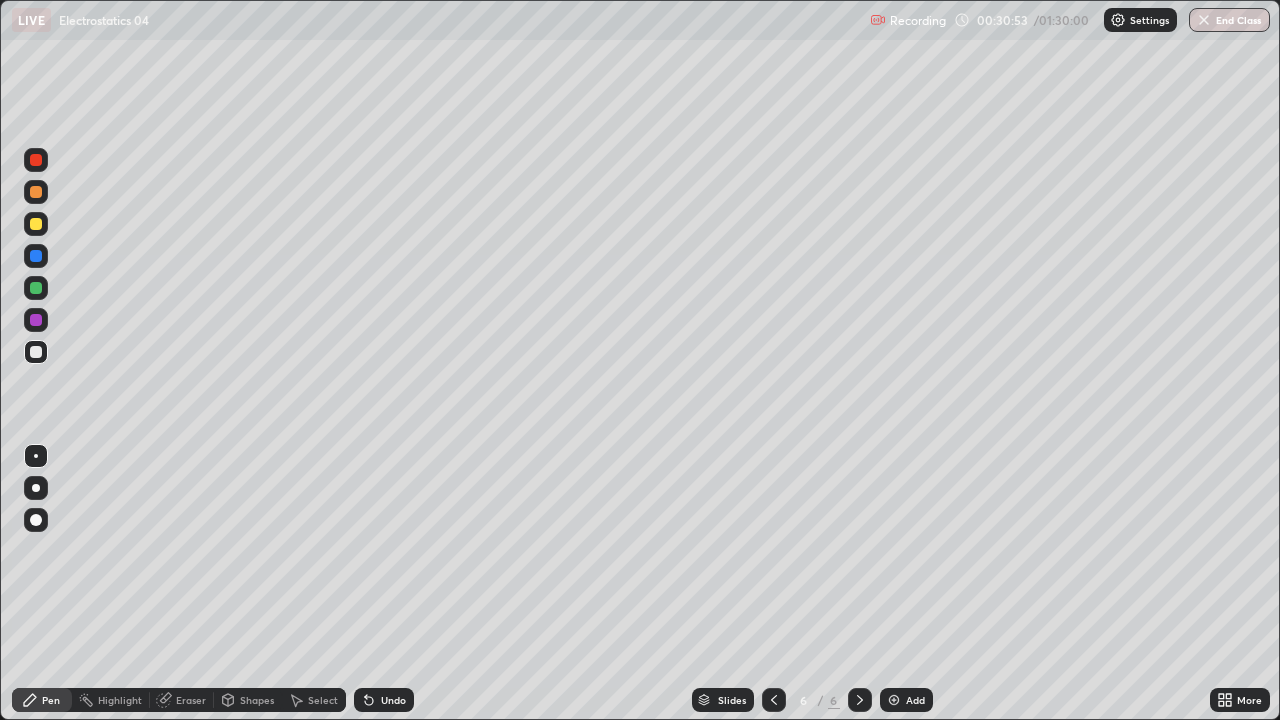 click at bounding box center [36, 320] 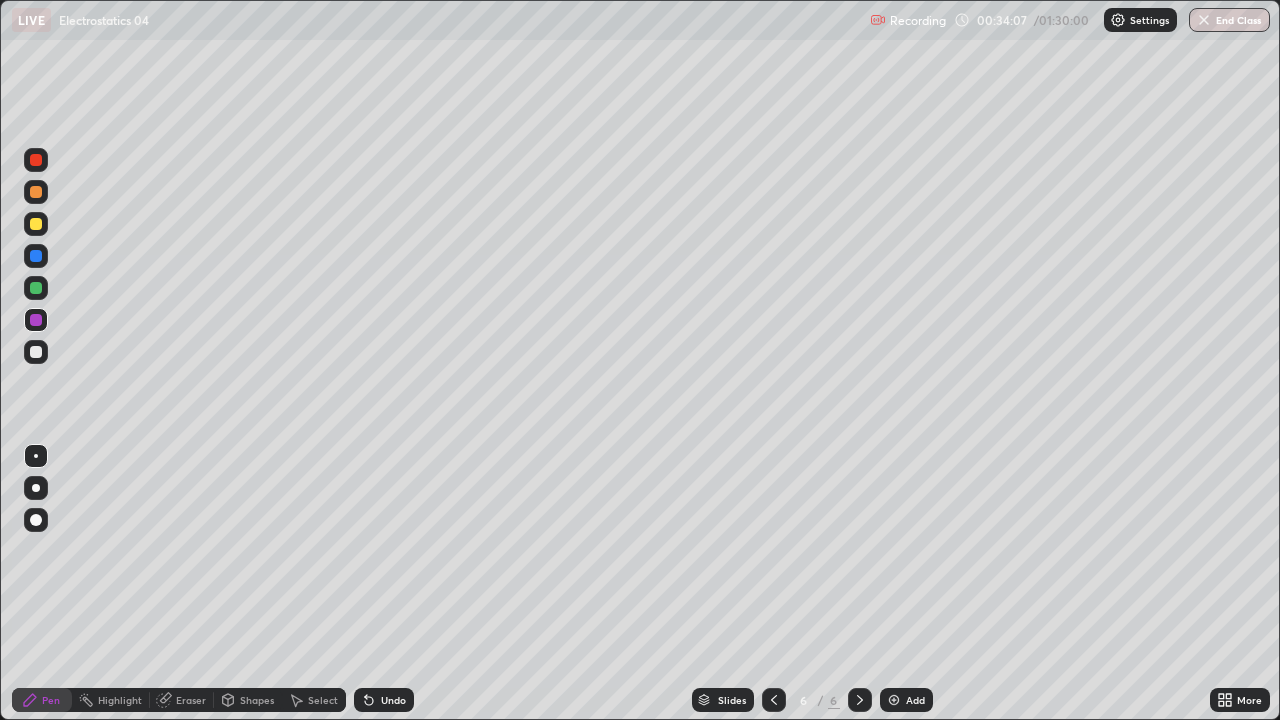 click at bounding box center [894, 700] 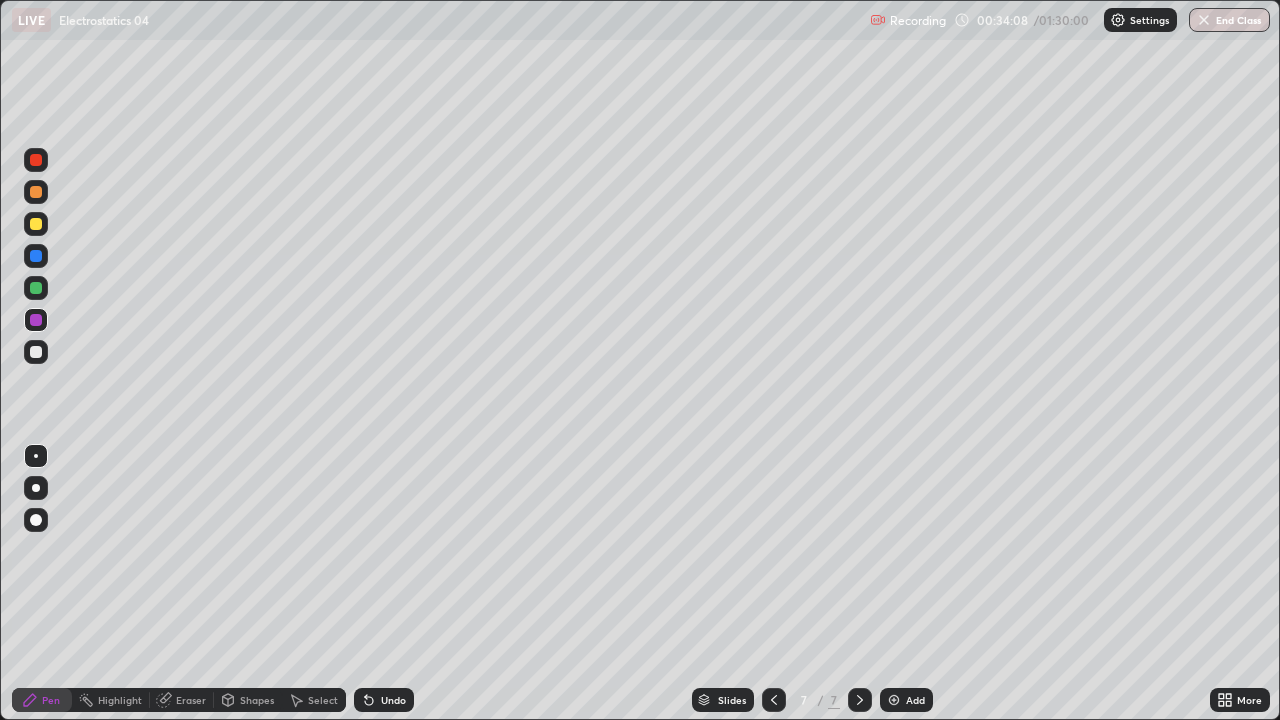 click at bounding box center (36, 352) 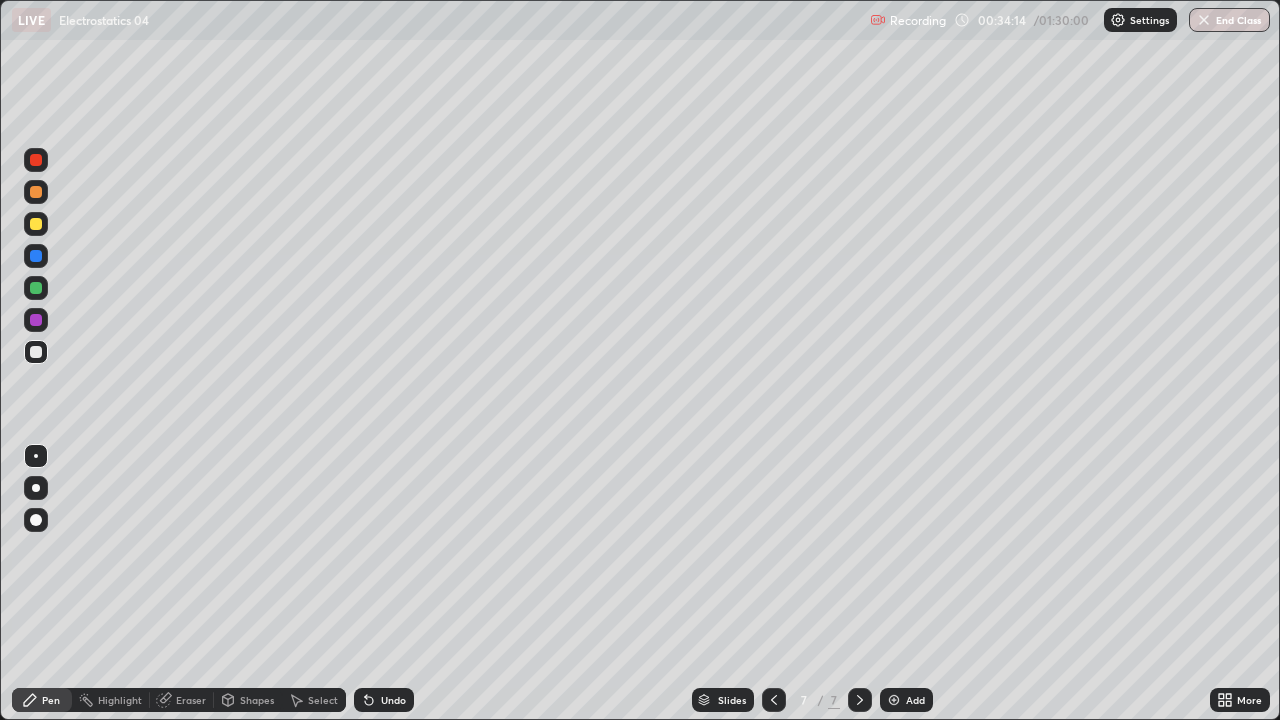 click at bounding box center (36, 288) 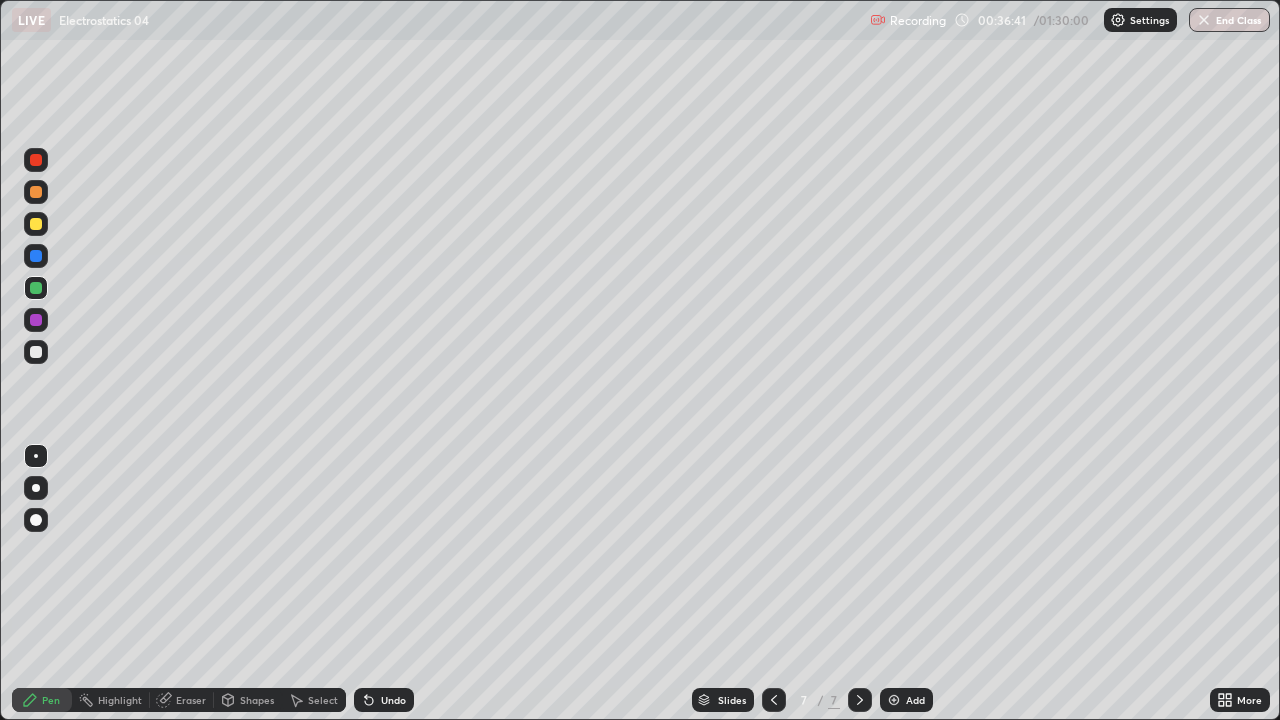 click at bounding box center [36, 352] 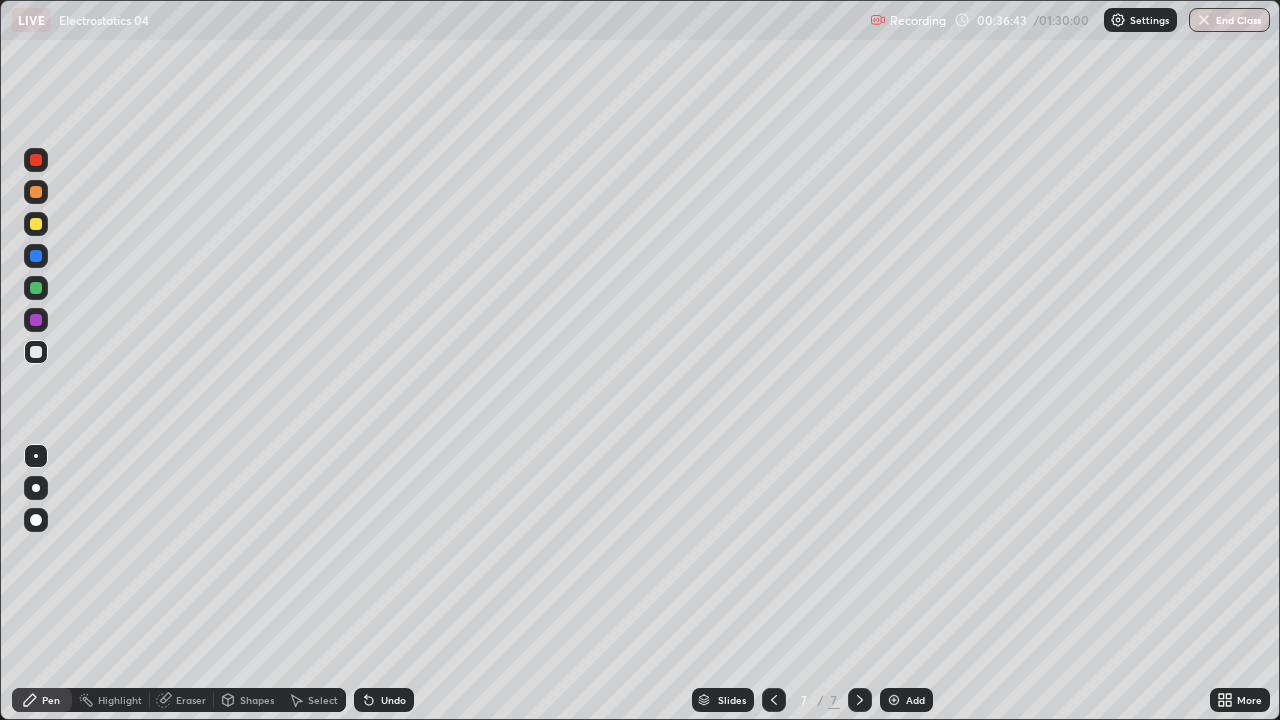 click at bounding box center (36, 192) 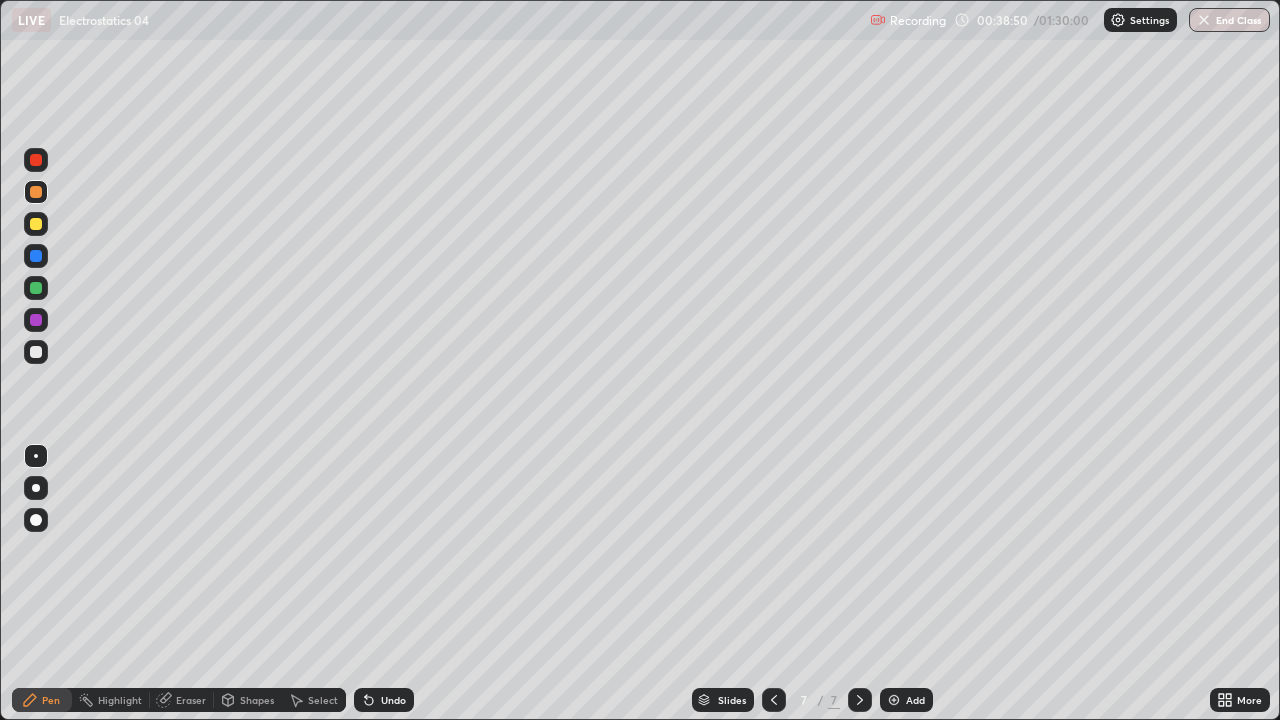 click on "Eraser" at bounding box center (191, 700) 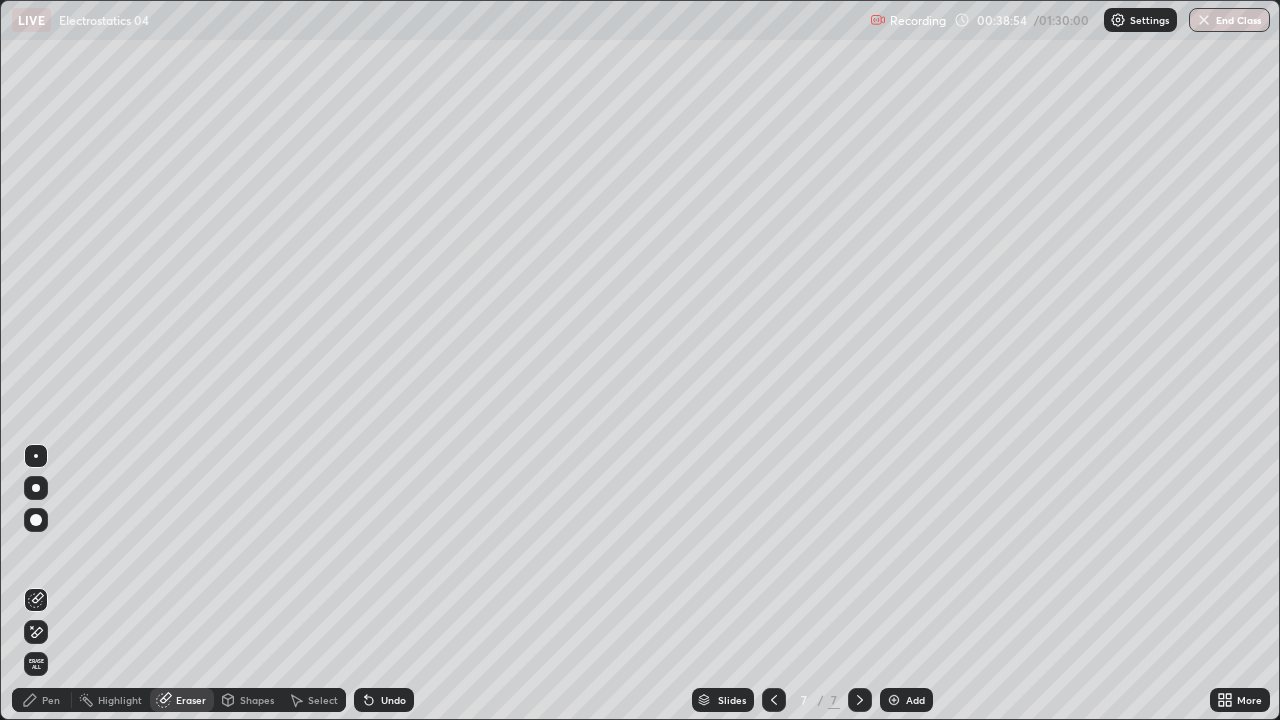click on "Pen" at bounding box center (51, 700) 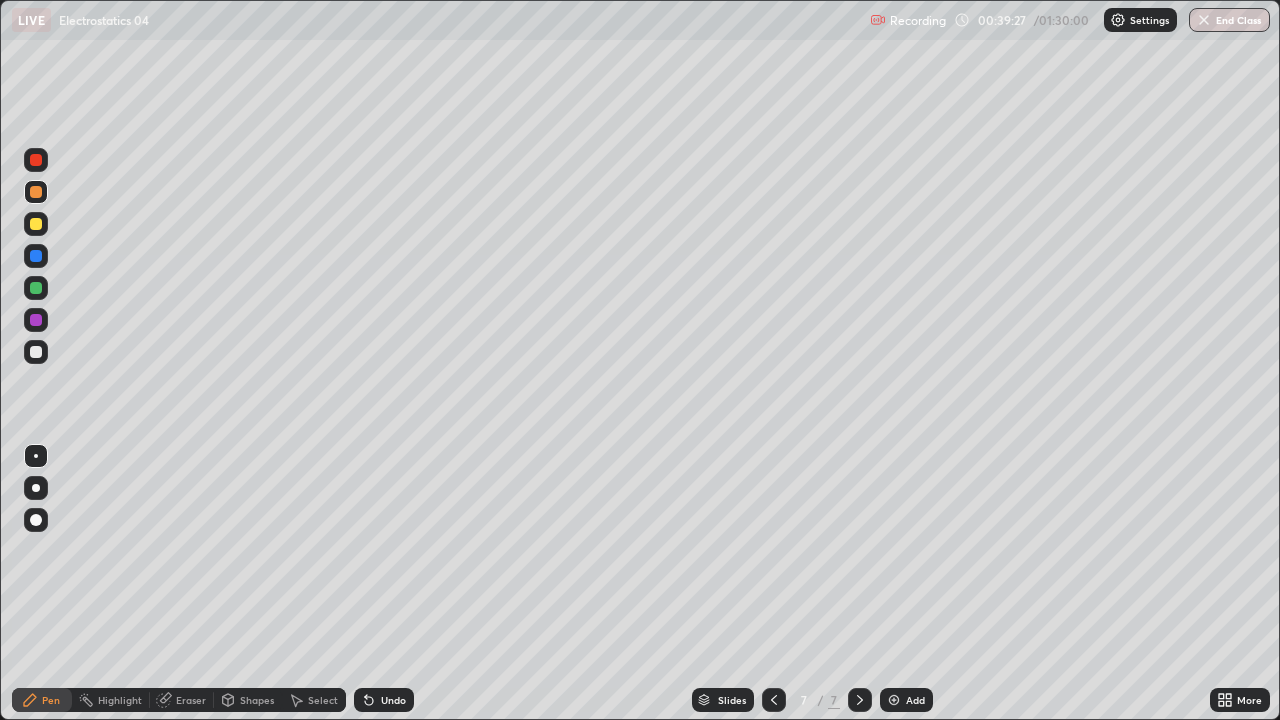click at bounding box center (36, 256) 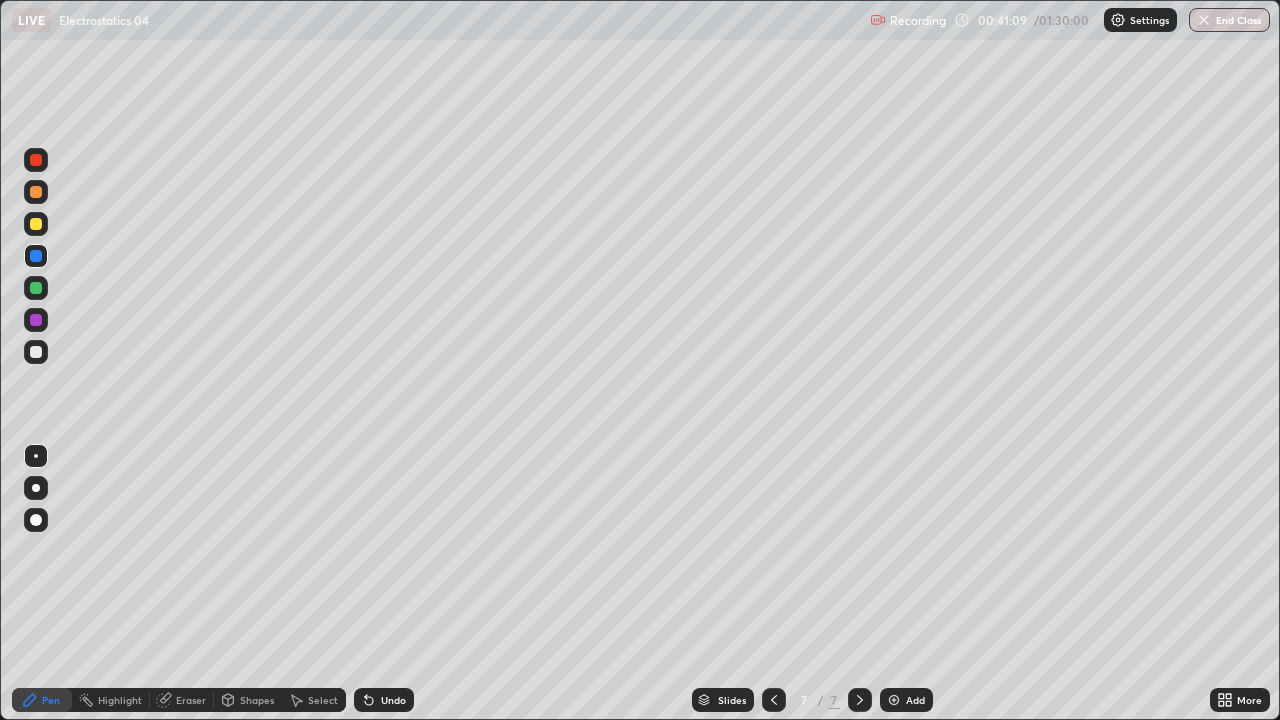 click at bounding box center [36, 352] 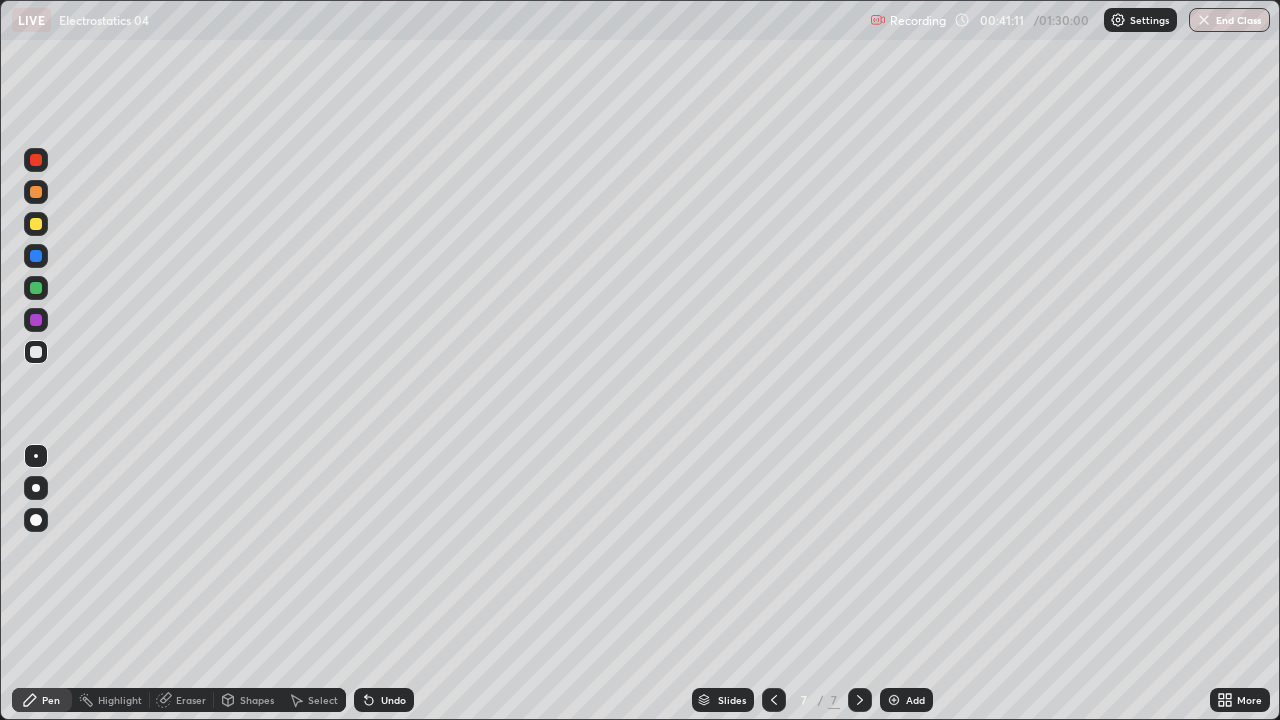 click at bounding box center [894, 700] 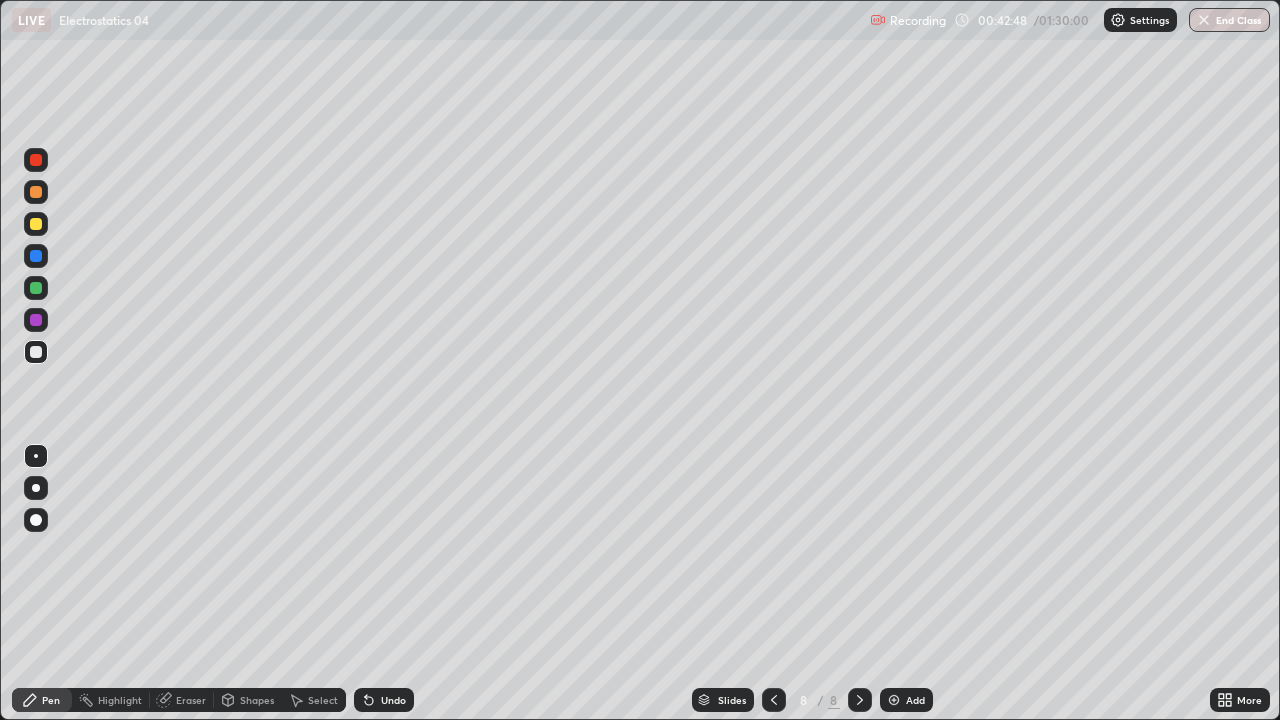 click at bounding box center (894, 700) 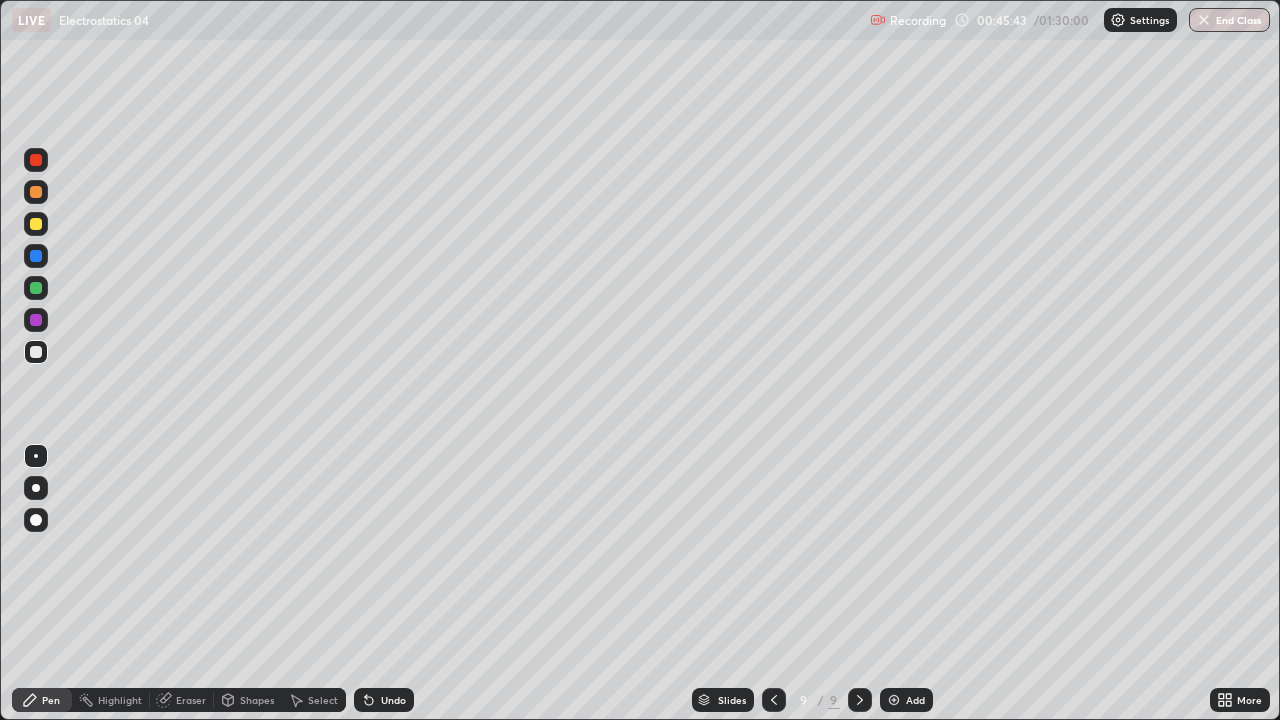 click at bounding box center [36, 320] 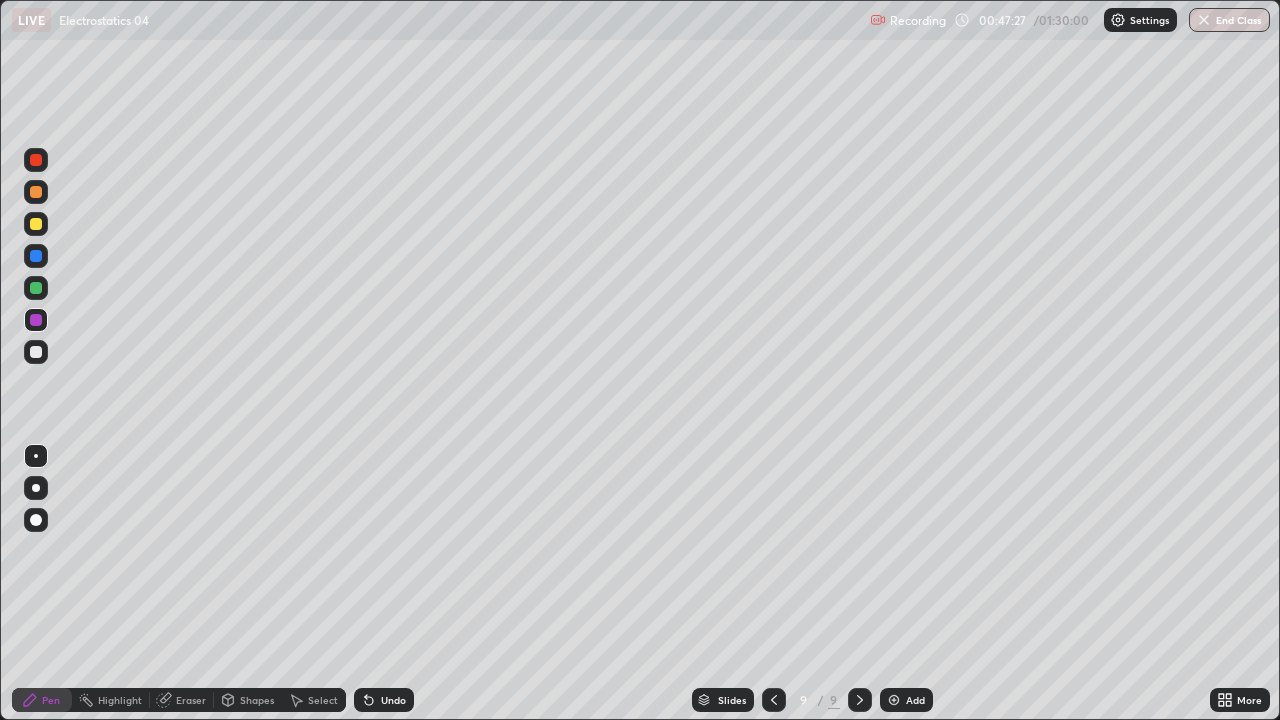 click at bounding box center (36, 352) 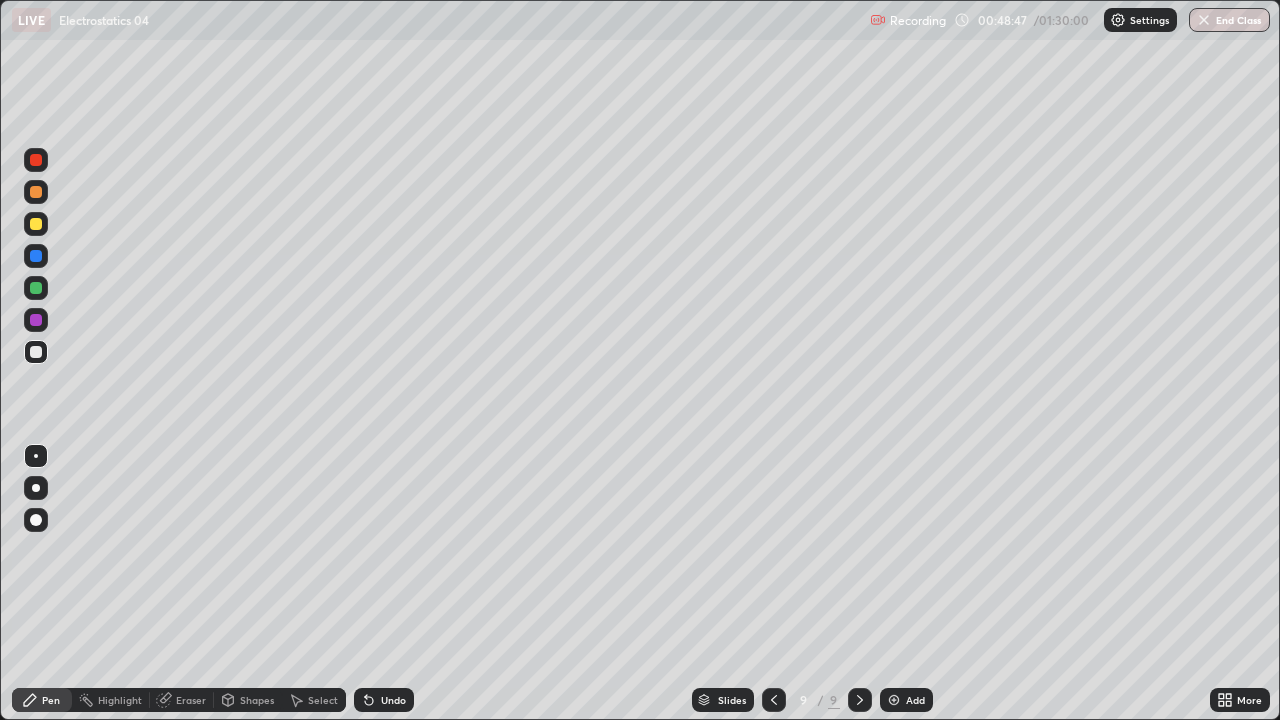 click at bounding box center (36, 288) 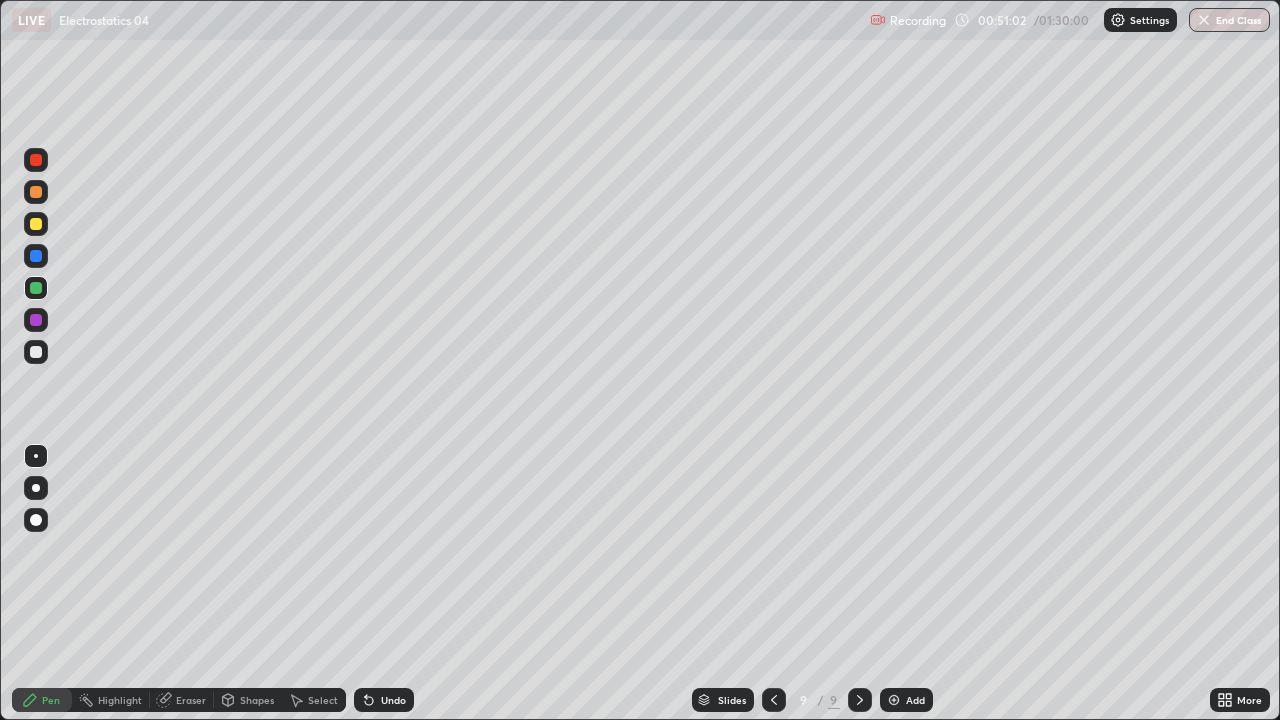 click at bounding box center (36, 352) 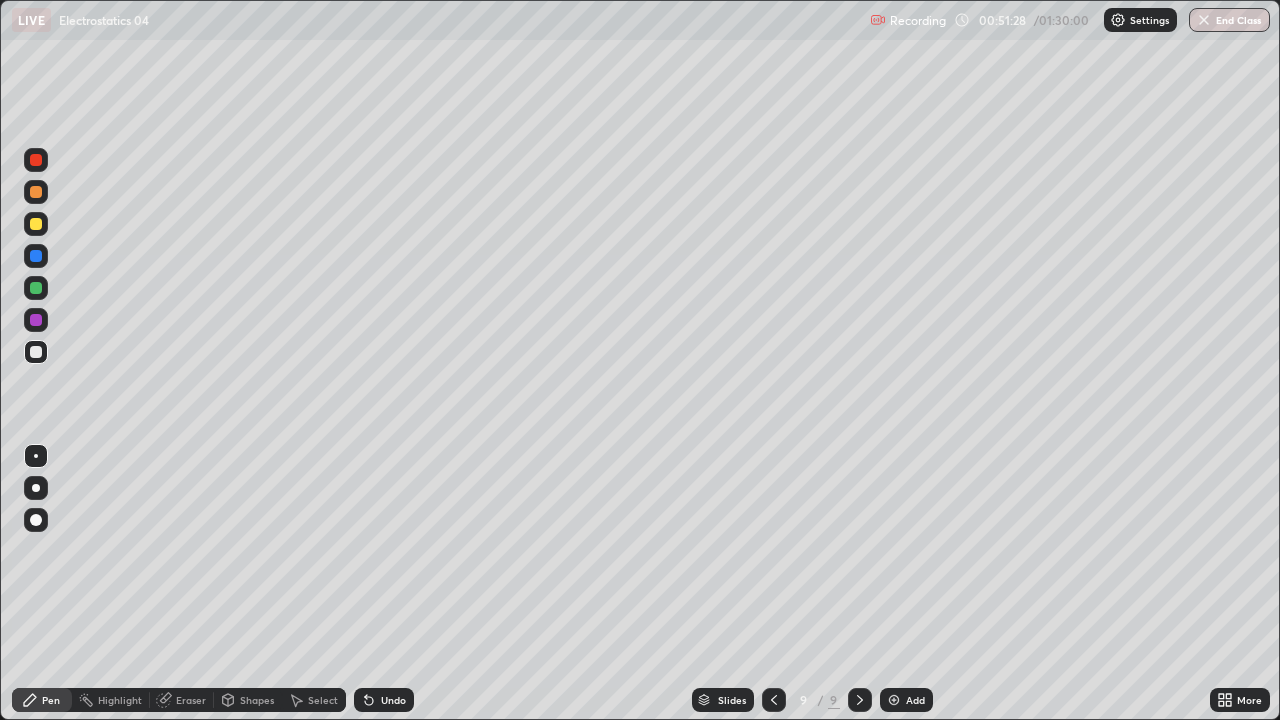 click at bounding box center [894, 700] 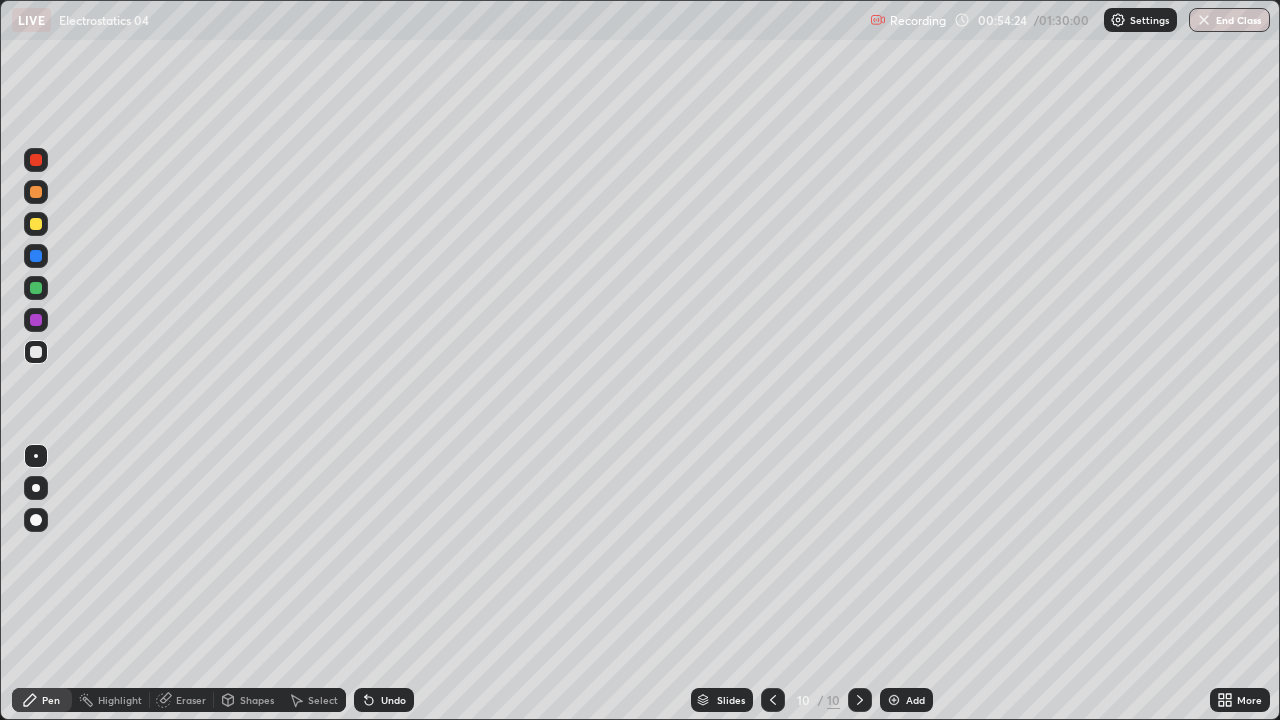 click at bounding box center (894, 700) 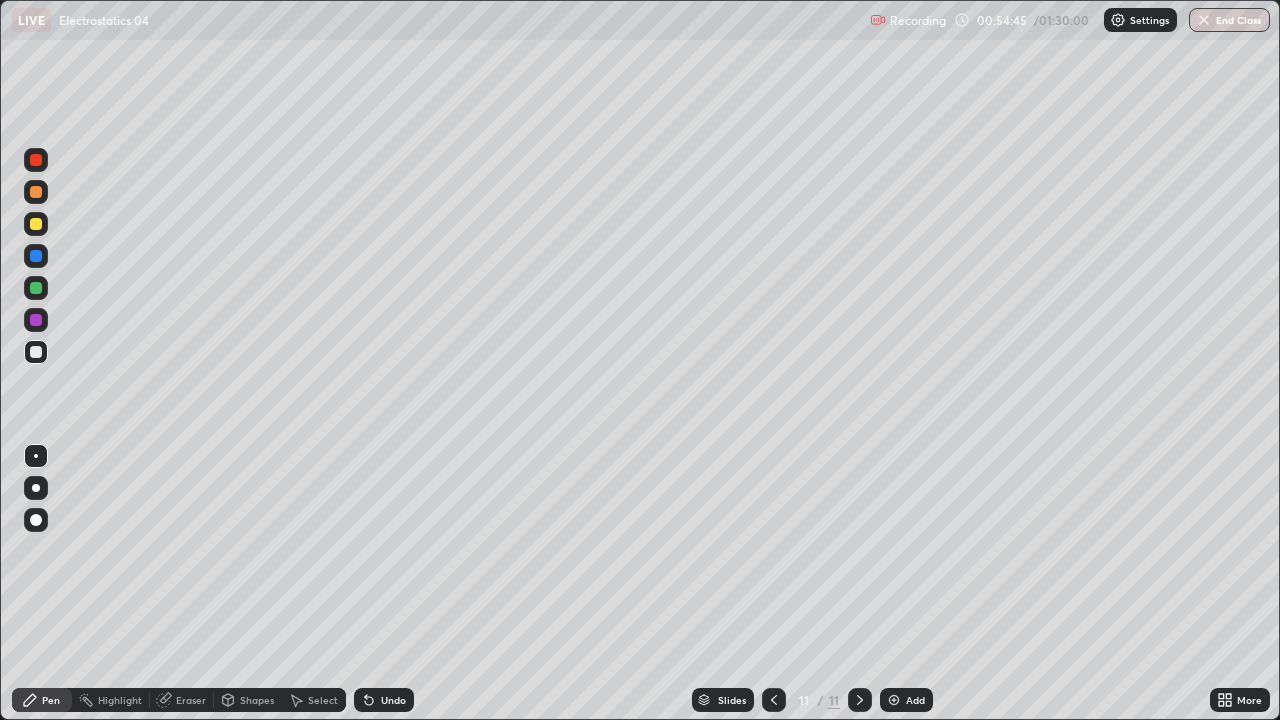click at bounding box center [36, 288] 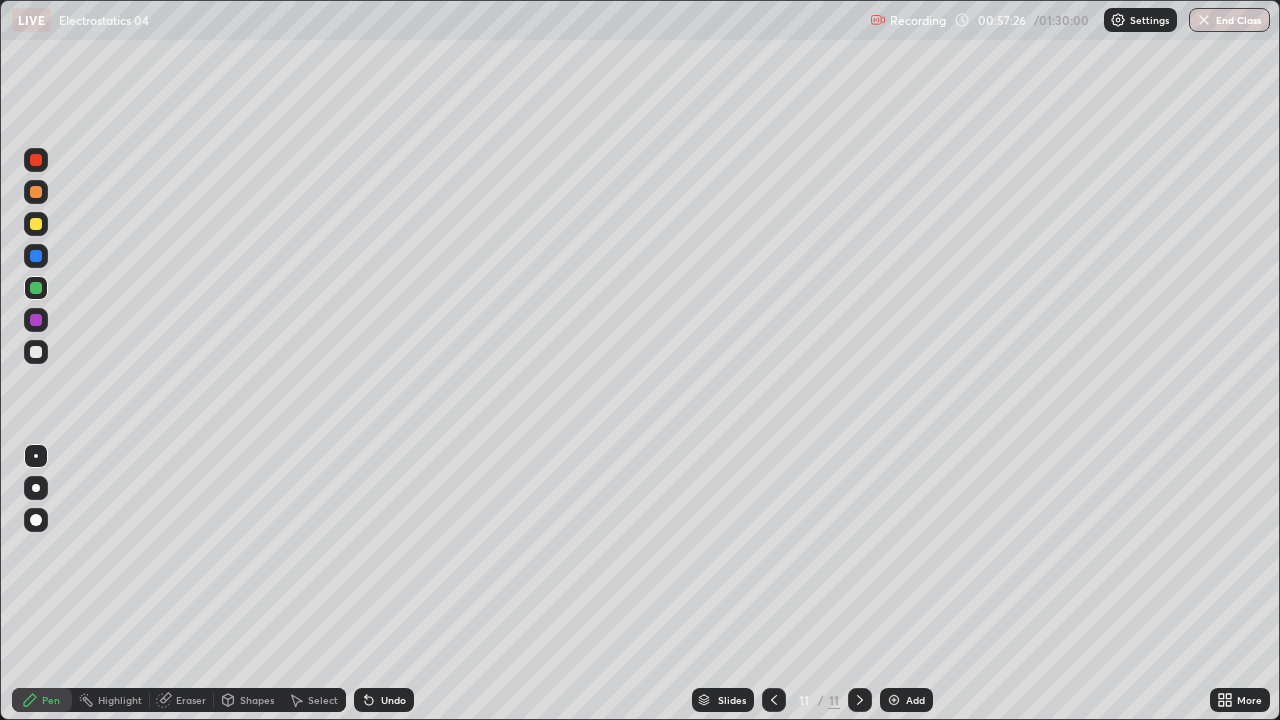 click at bounding box center (36, 320) 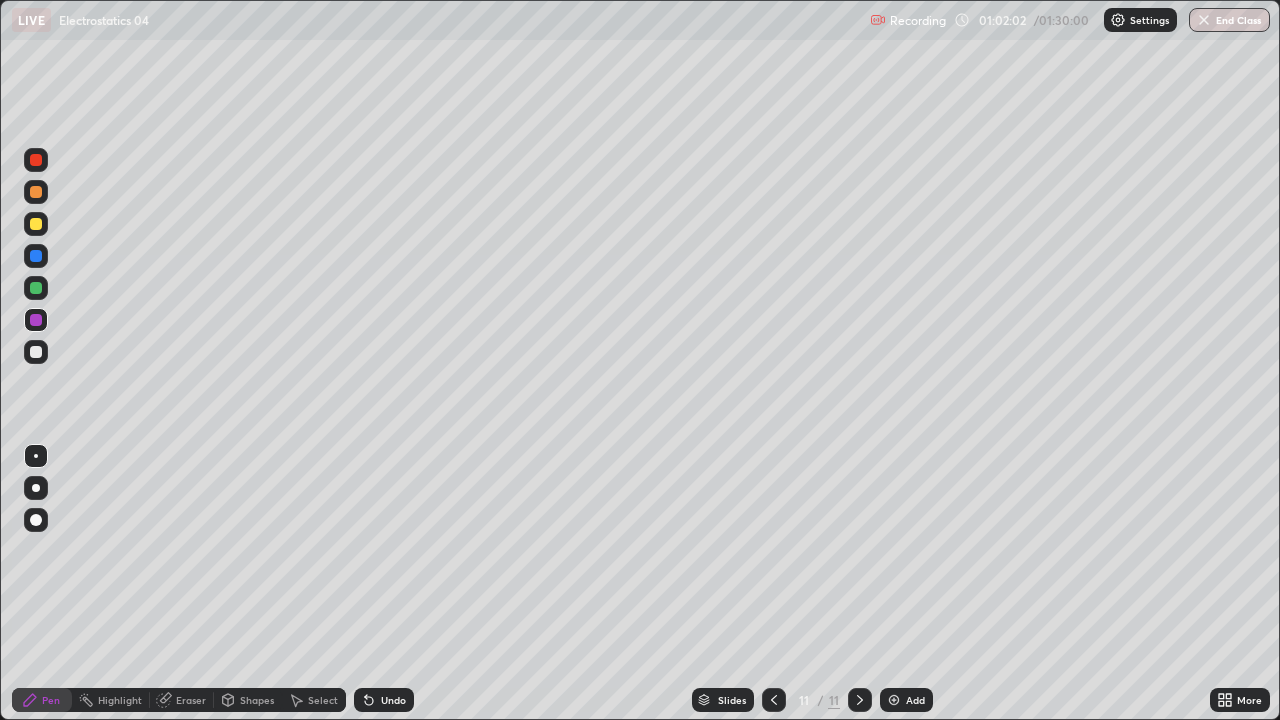 click at bounding box center [894, 700] 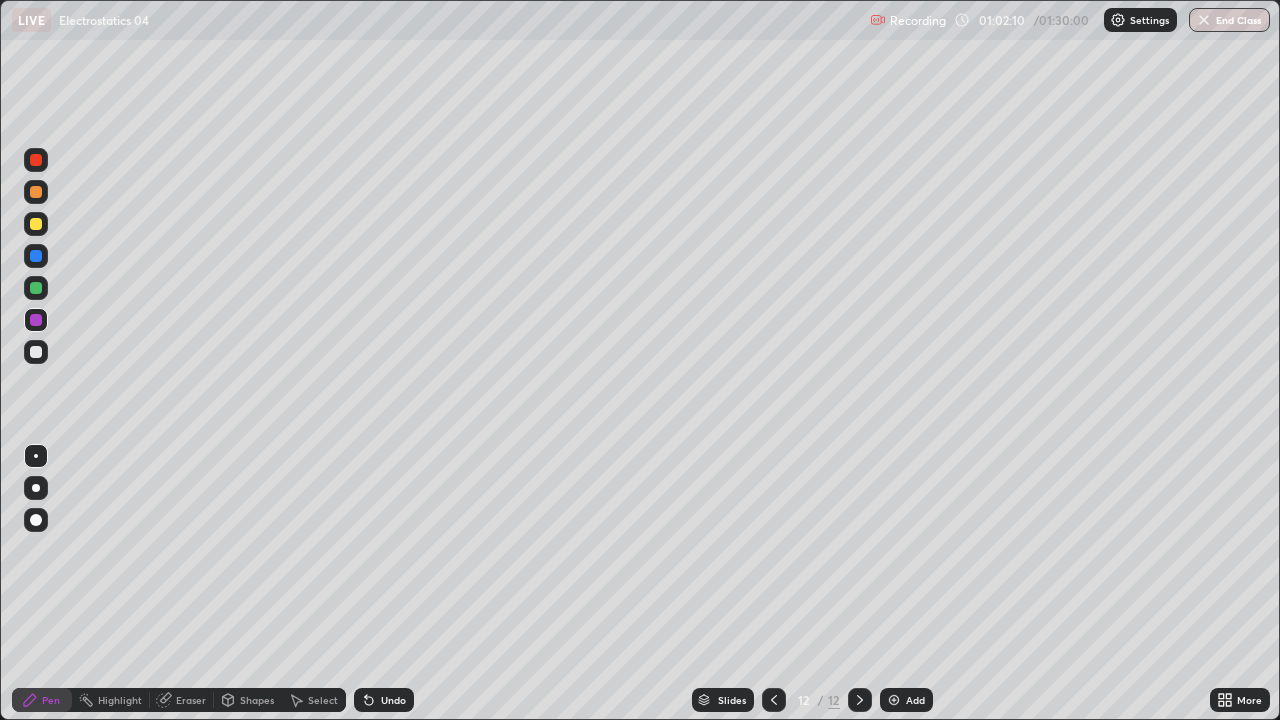 click at bounding box center (36, 352) 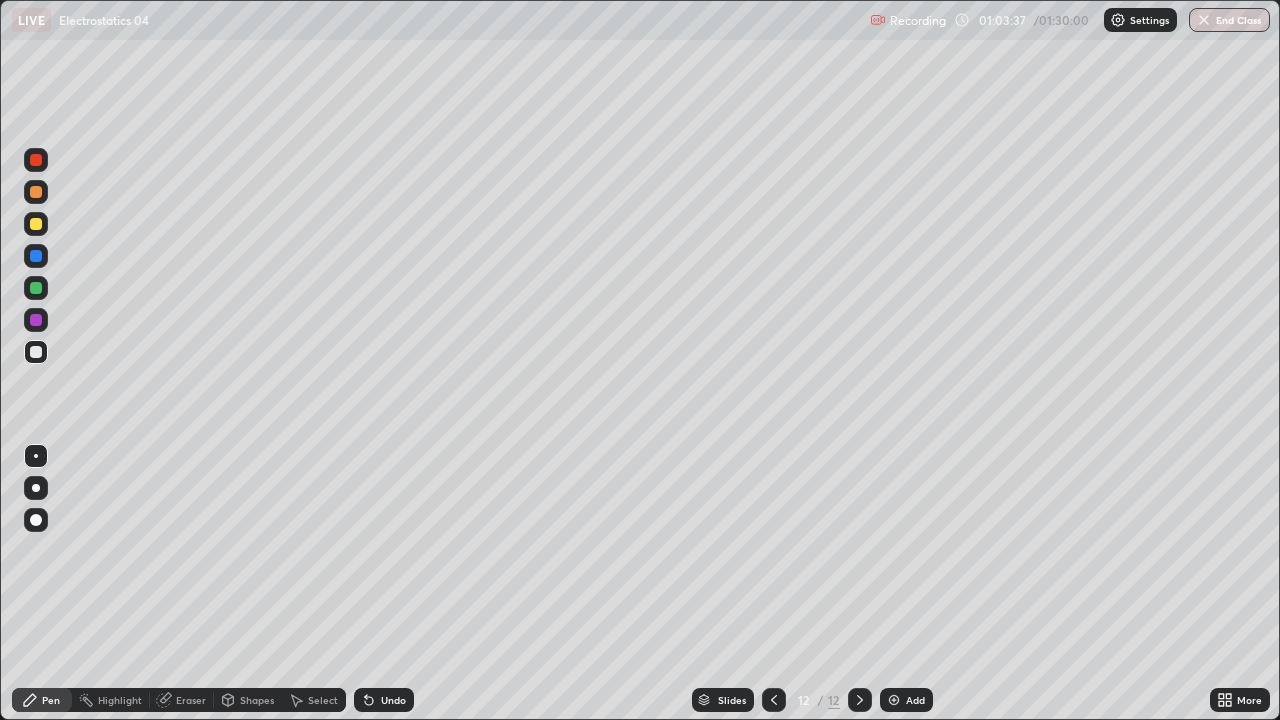 click at bounding box center [36, 320] 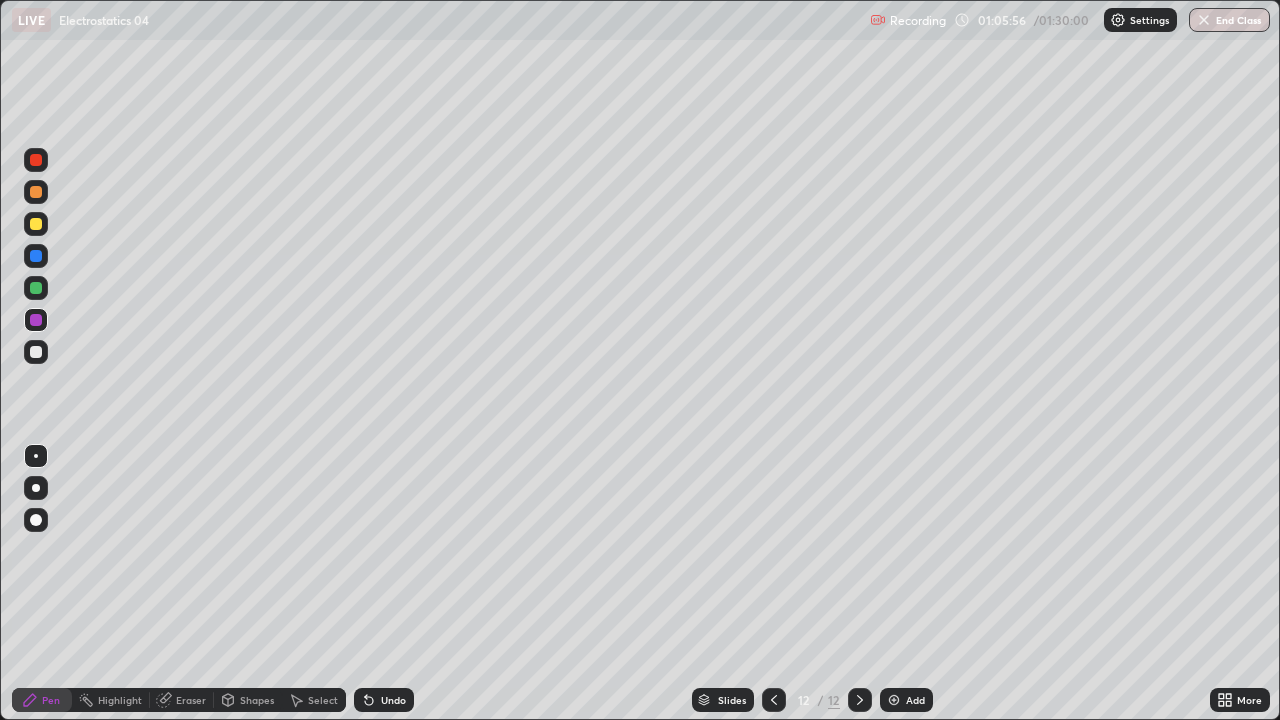 click at bounding box center [894, 700] 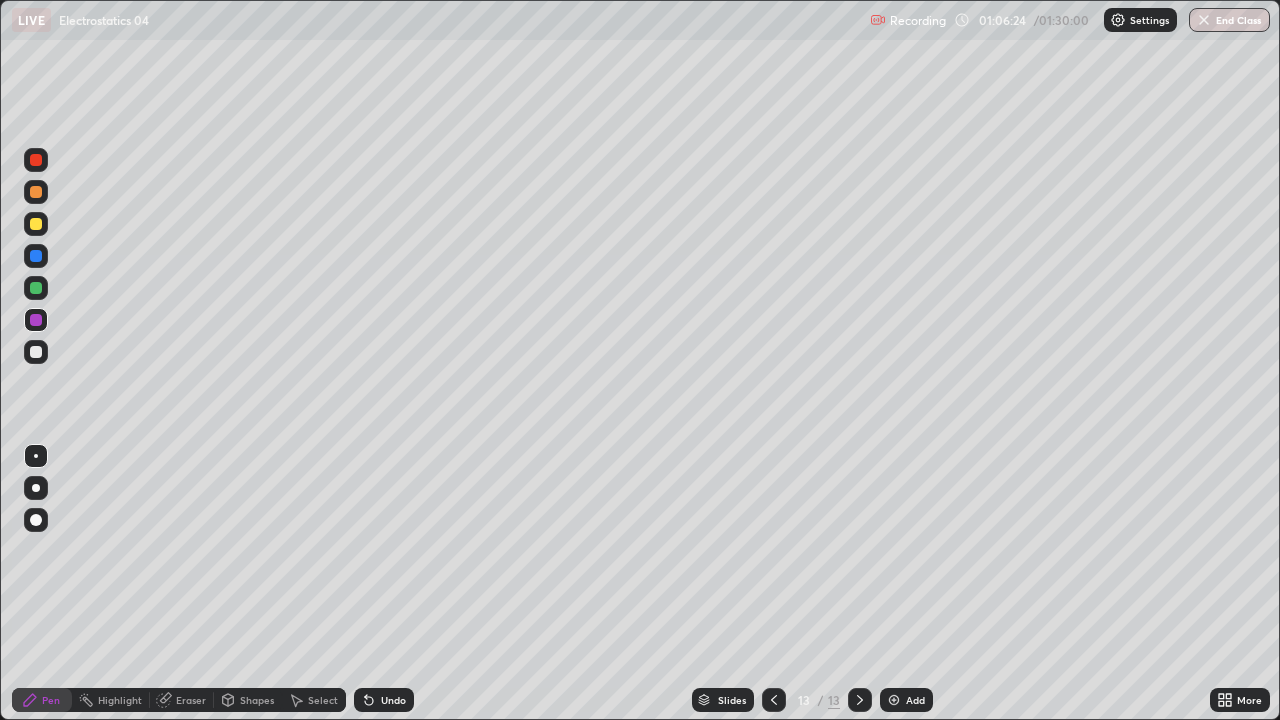 click at bounding box center (36, 352) 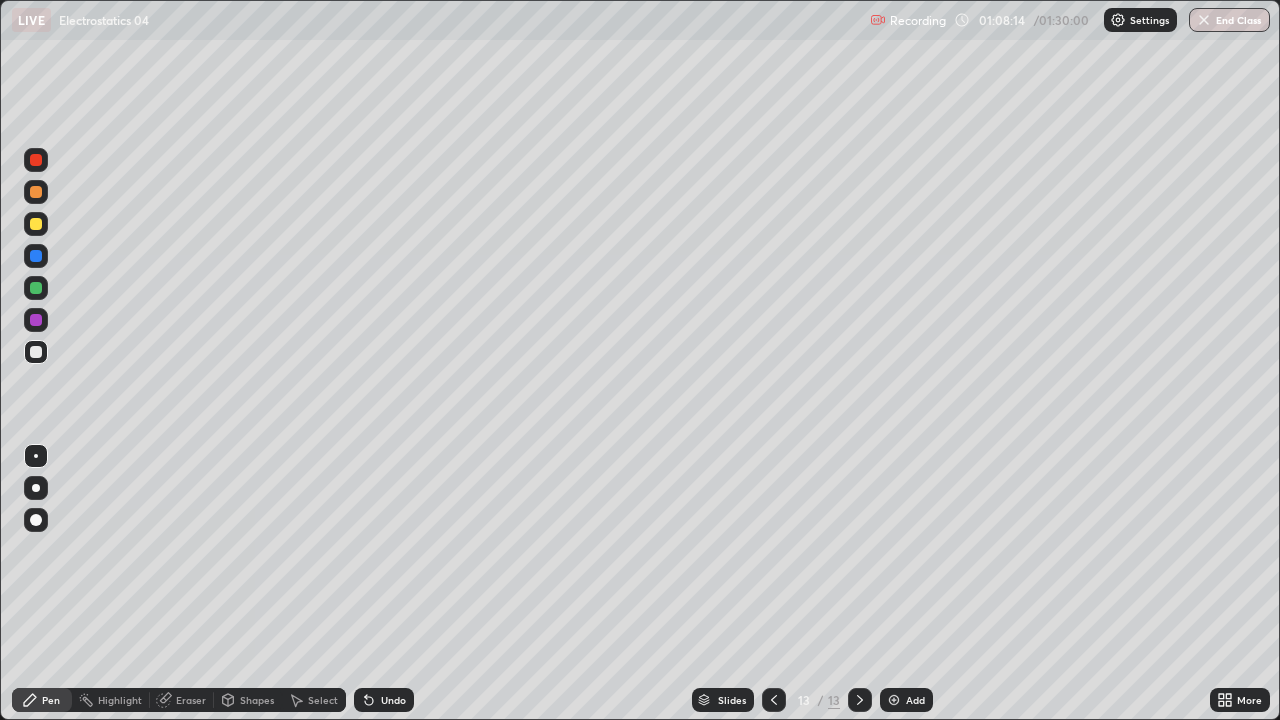 click at bounding box center [894, 700] 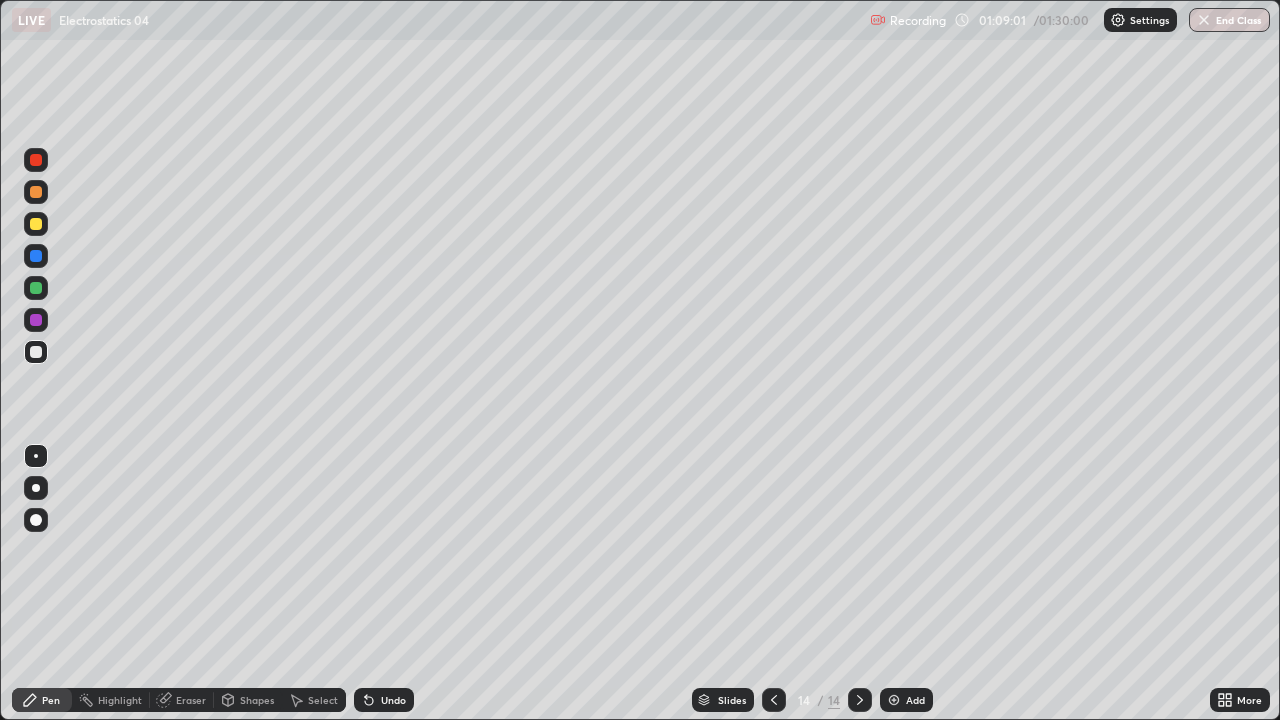 click at bounding box center [36, 320] 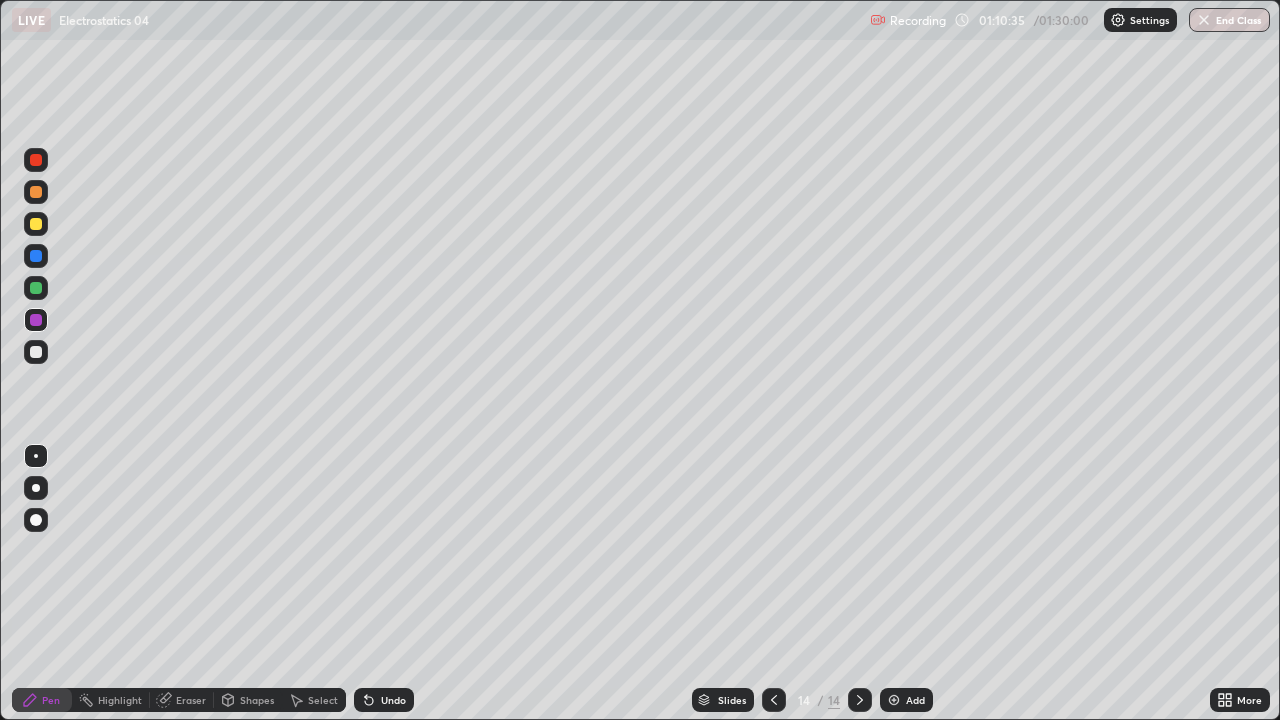click at bounding box center [36, 288] 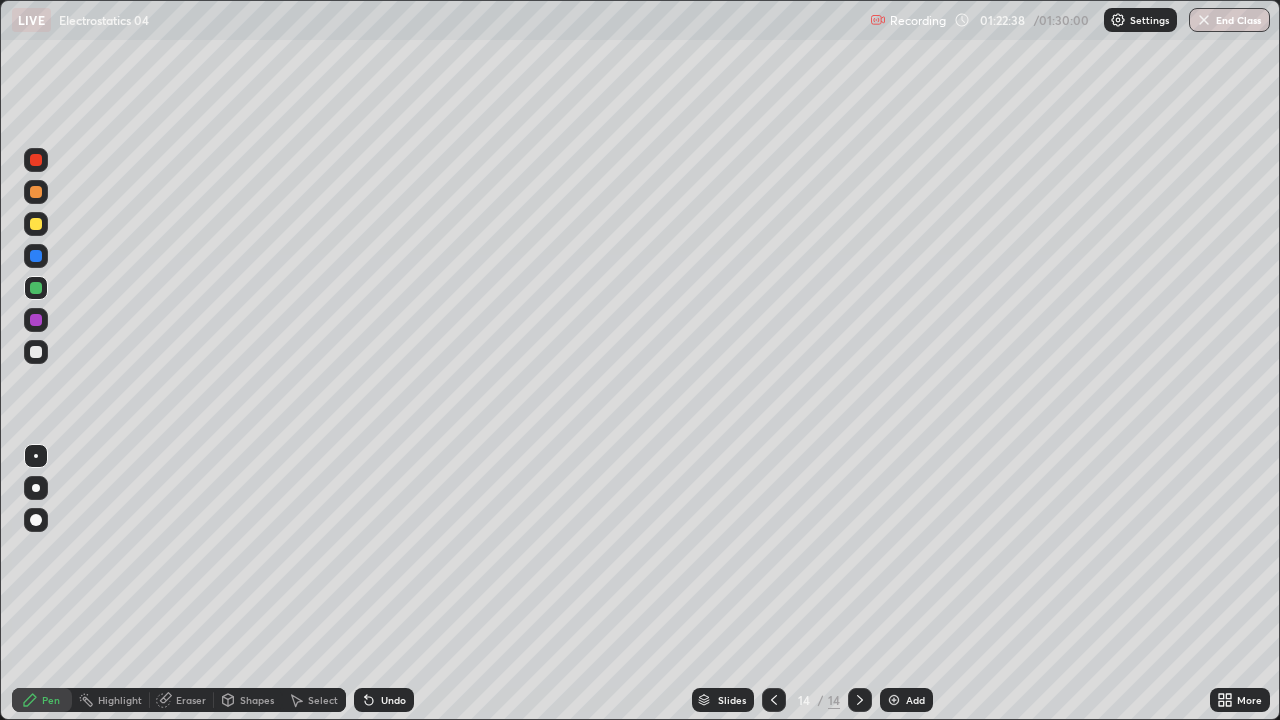 click on "End Class" at bounding box center (1229, 20) 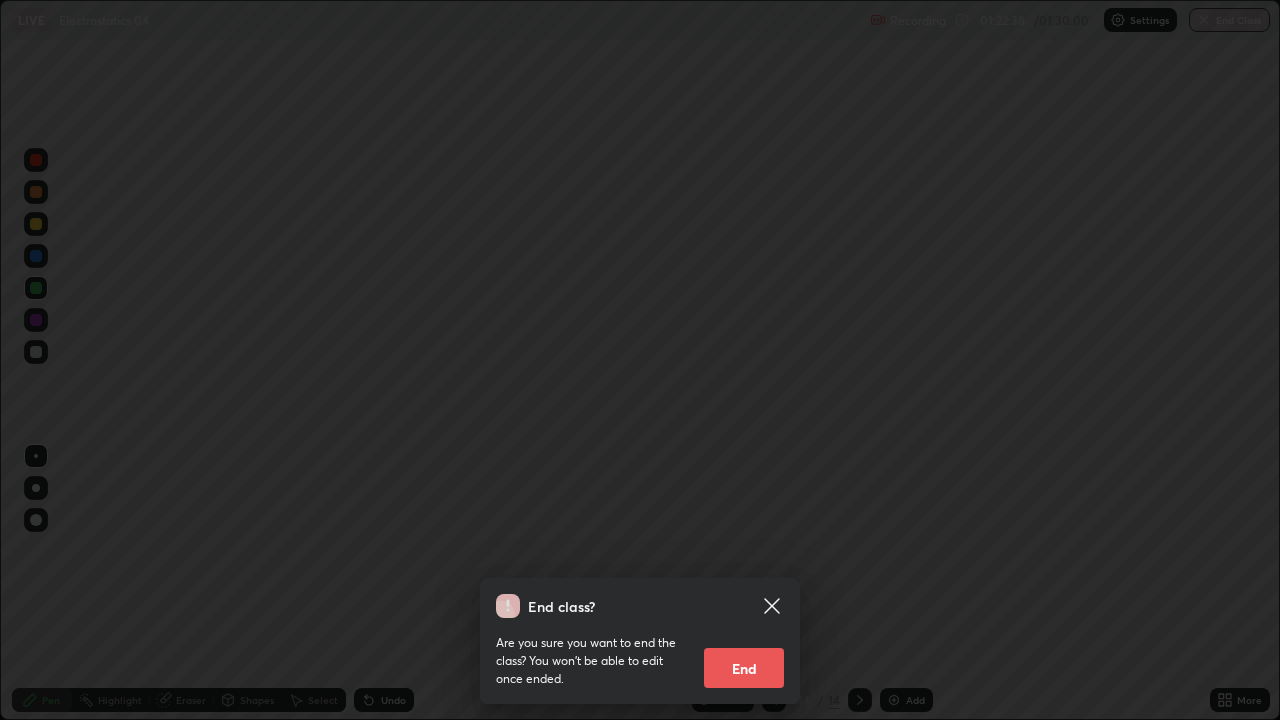 click on "End" at bounding box center (744, 668) 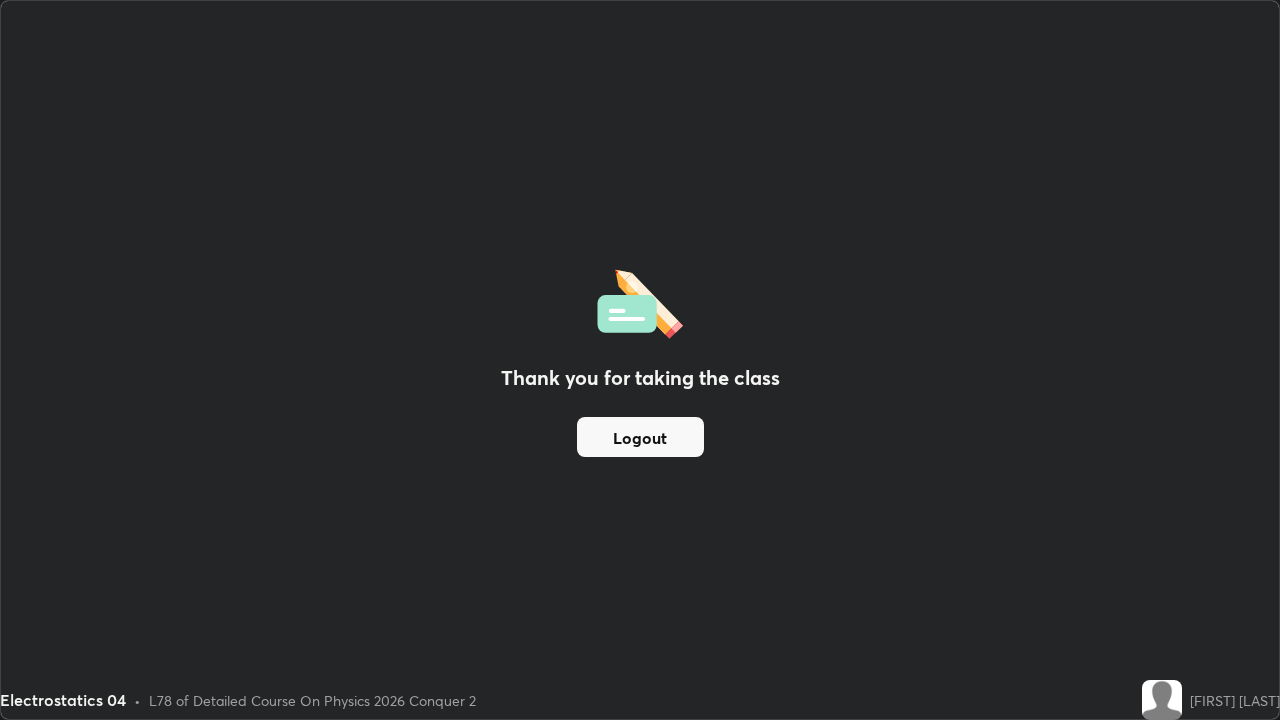 click on "Logout" at bounding box center [640, 437] 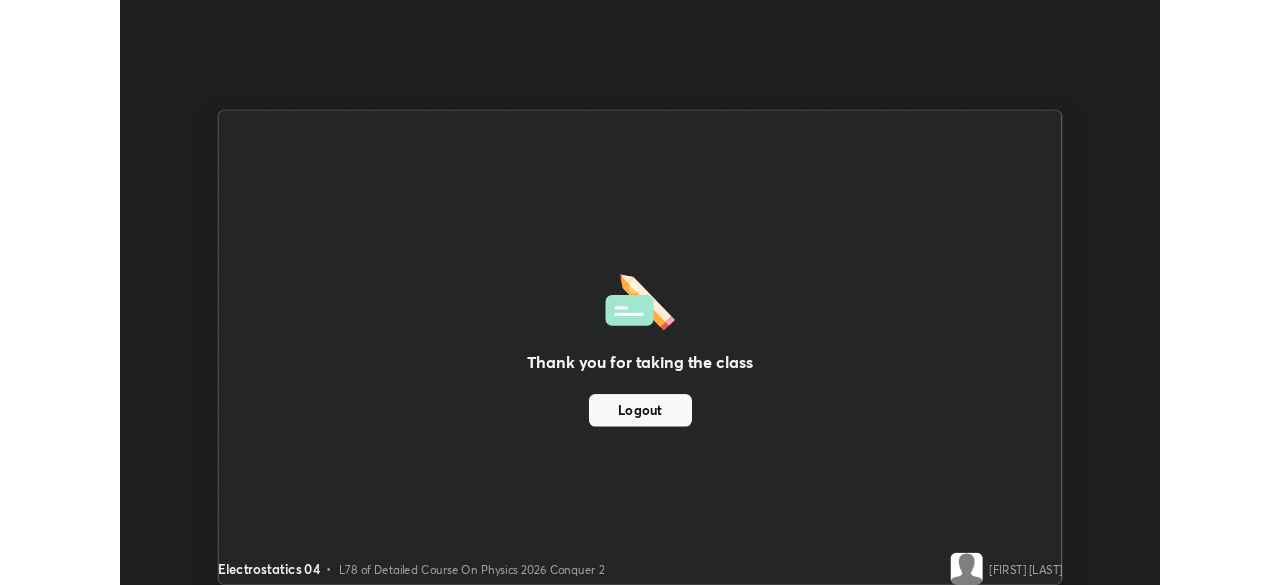scroll, scrollTop: 585, scrollLeft: 1280, axis: both 